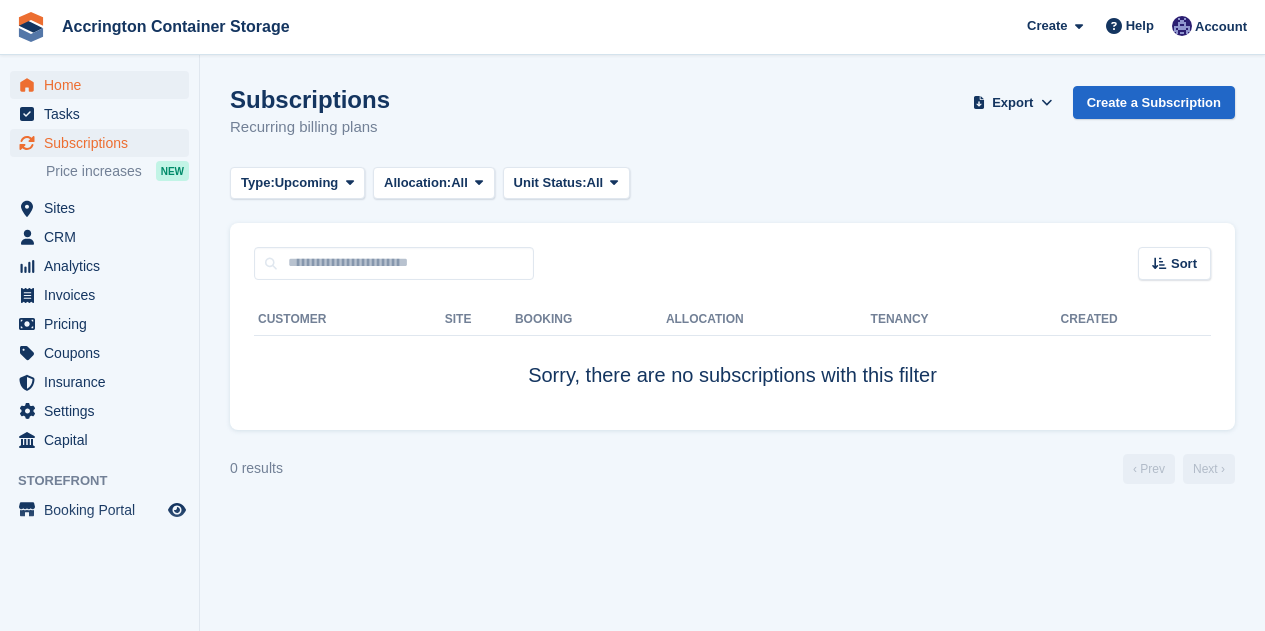 scroll, scrollTop: 0, scrollLeft: 0, axis: both 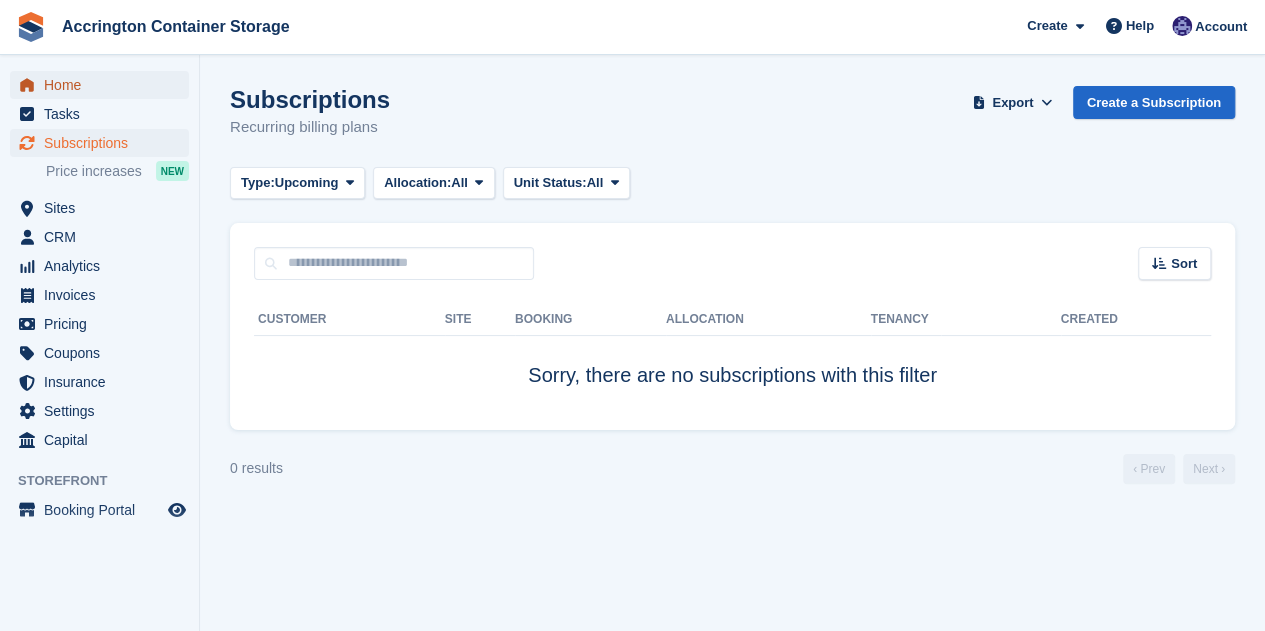 click on "Home" at bounding box center (104, 85) 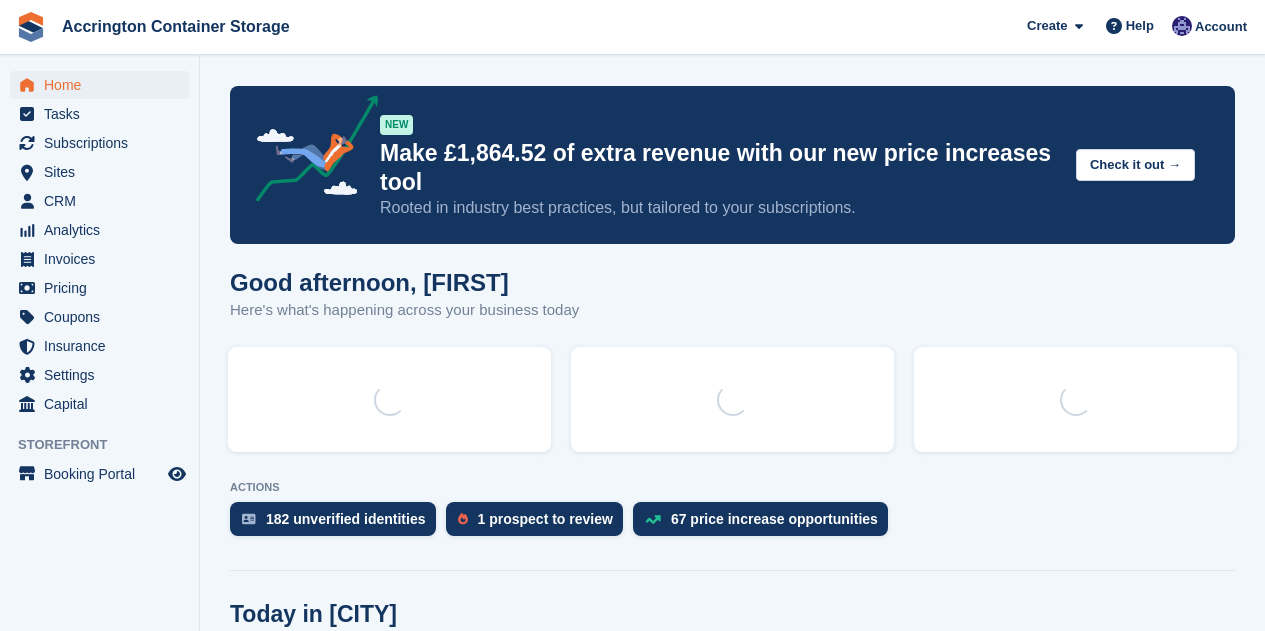 scroll, scrollTop: 0, scrollLeft: 0, axis: both 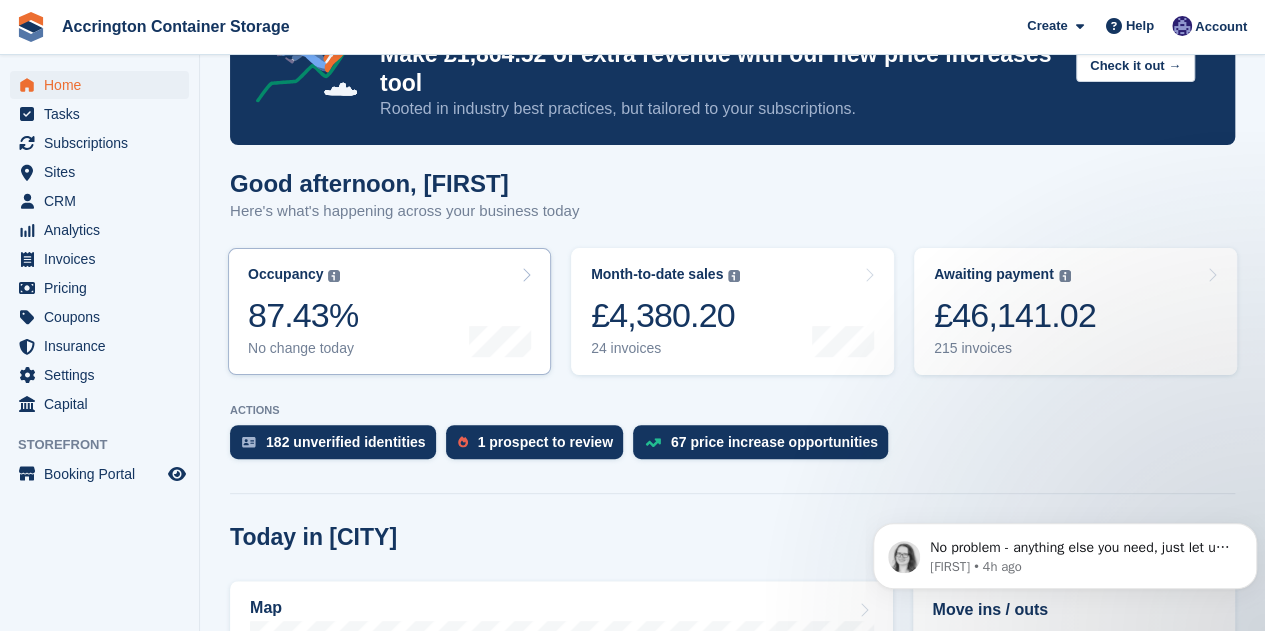 click on "87.43%" at bounding box center (303, 315) 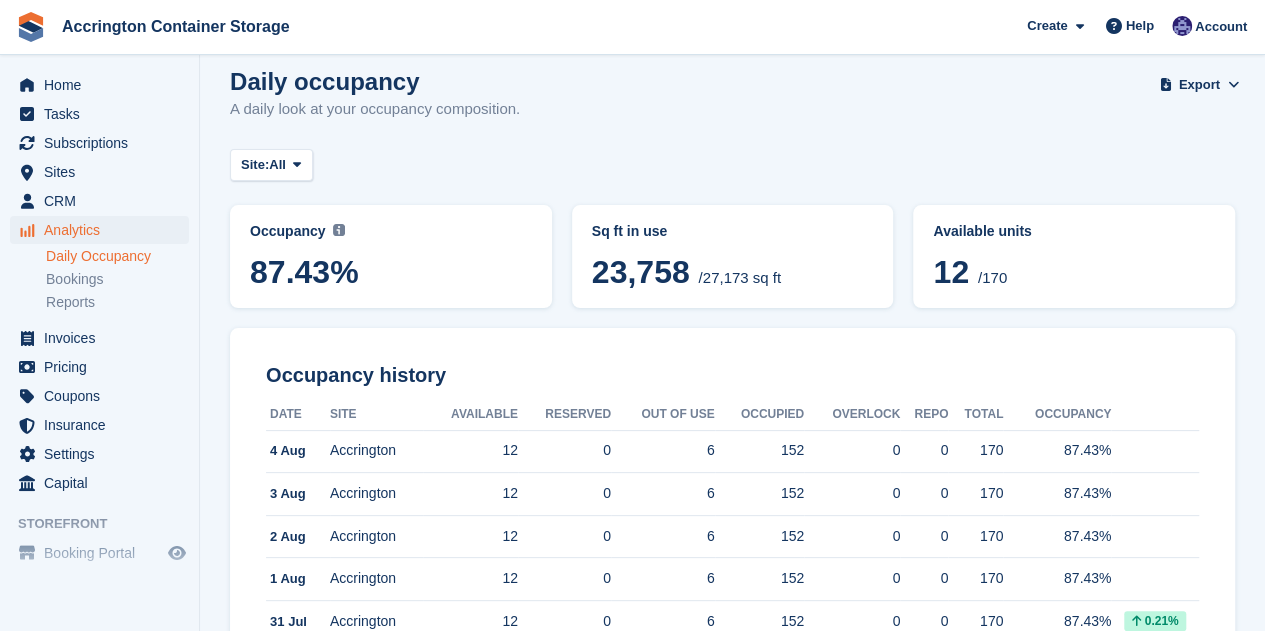scroll, scrollTop: 17, scrollLeft: 0, axis: vertical 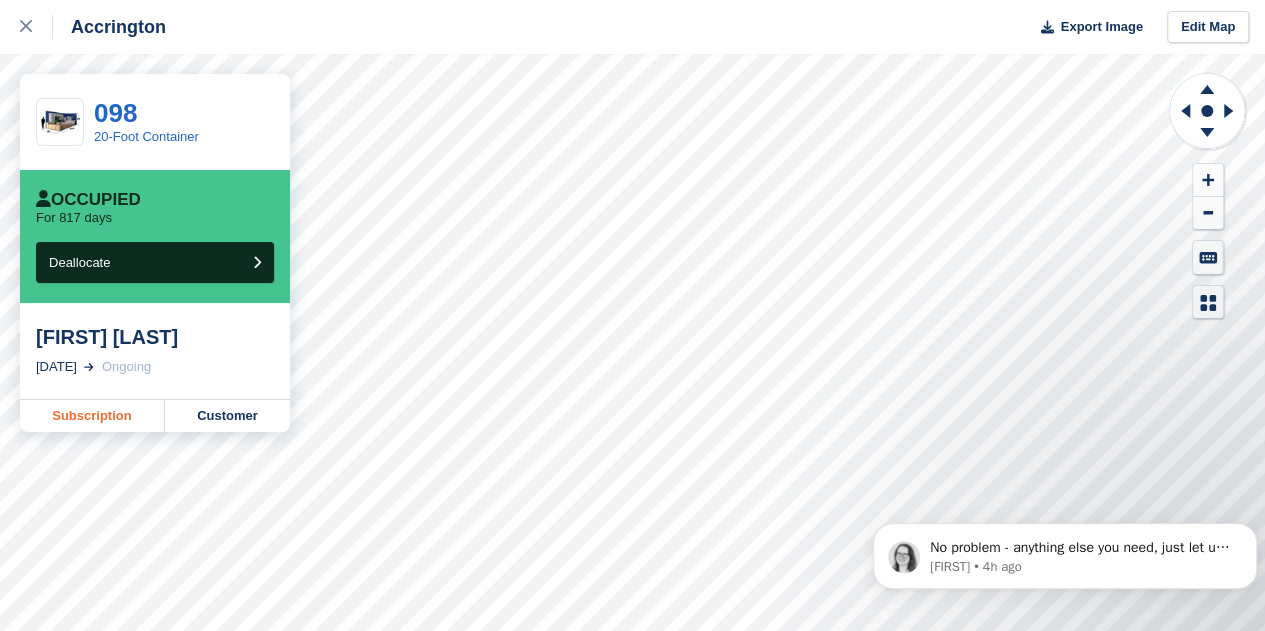 click on "Subscription" at bounding box center [92, 416] 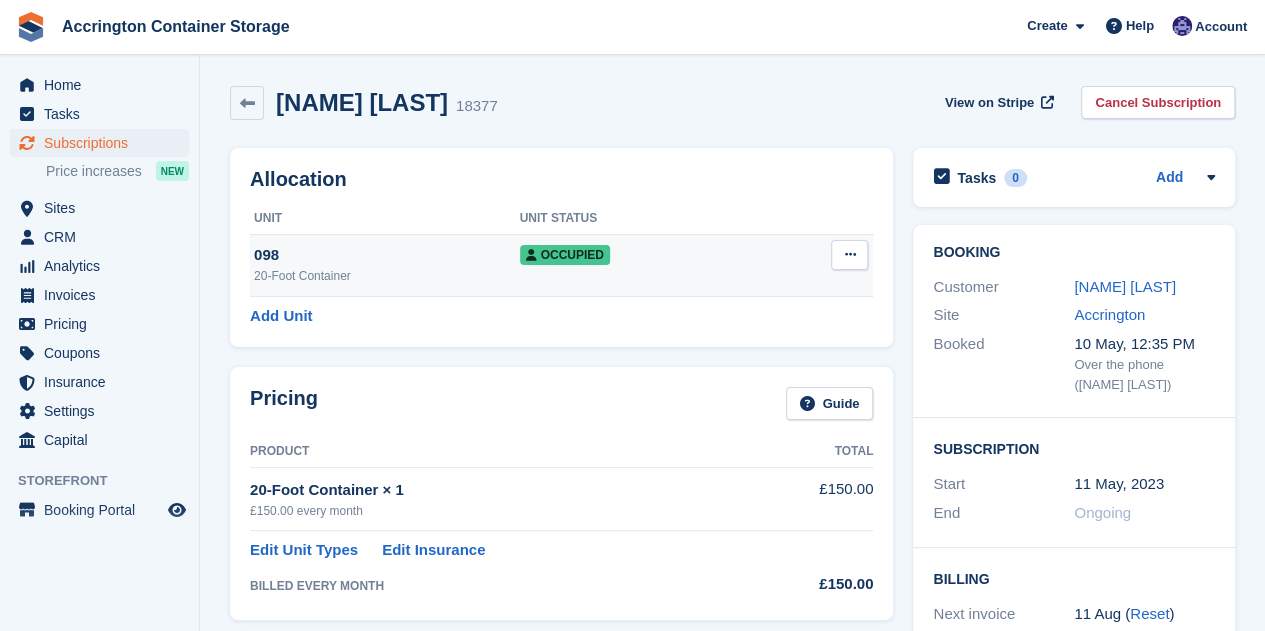 scroll, scrollTop: 63, scrollLeft: 0, axis: vertical 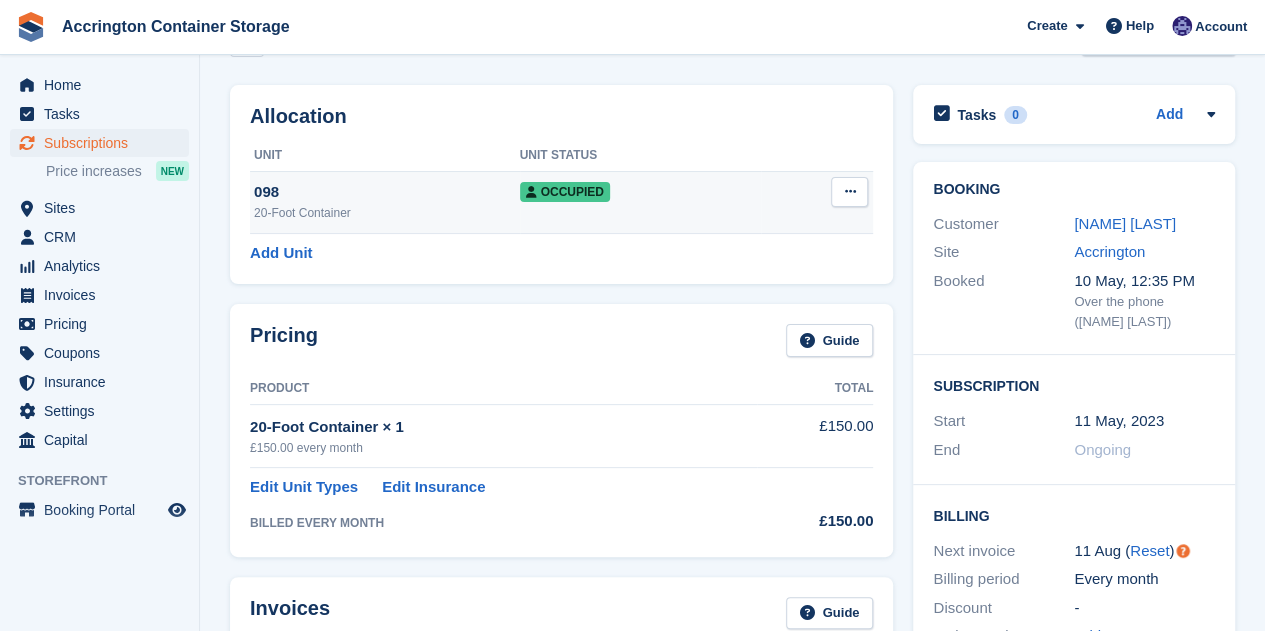 click at bounding box center [849, 192] 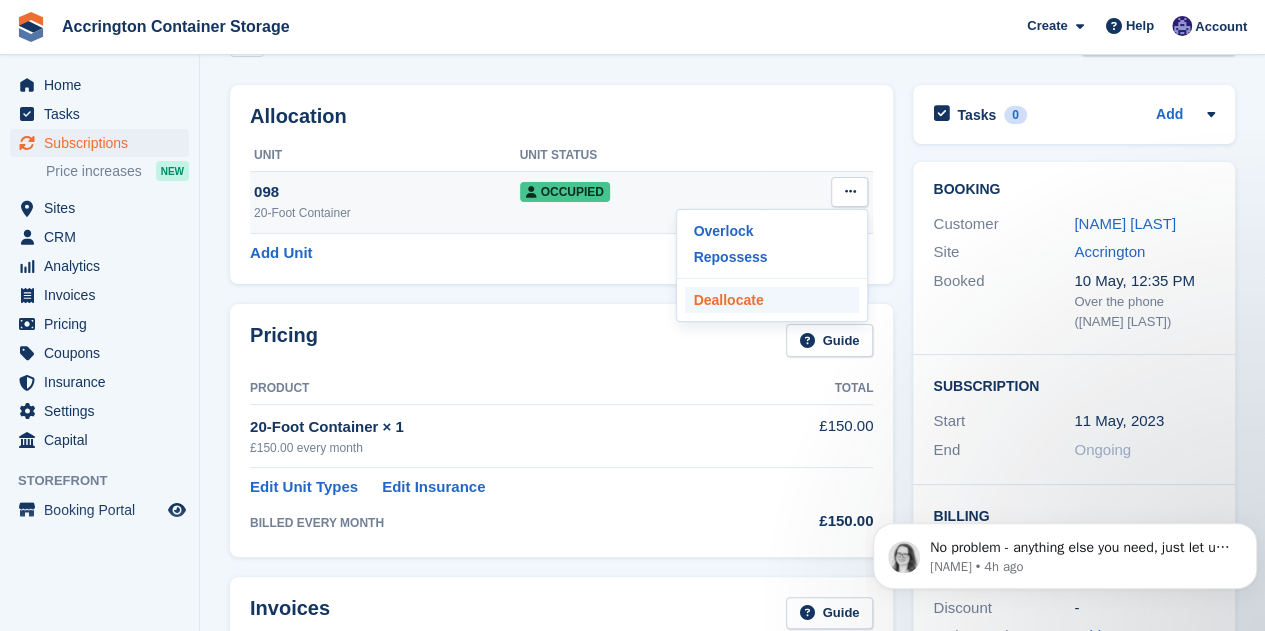 scroll, scrollTop: 0, scrollLeft: 0, axis: both 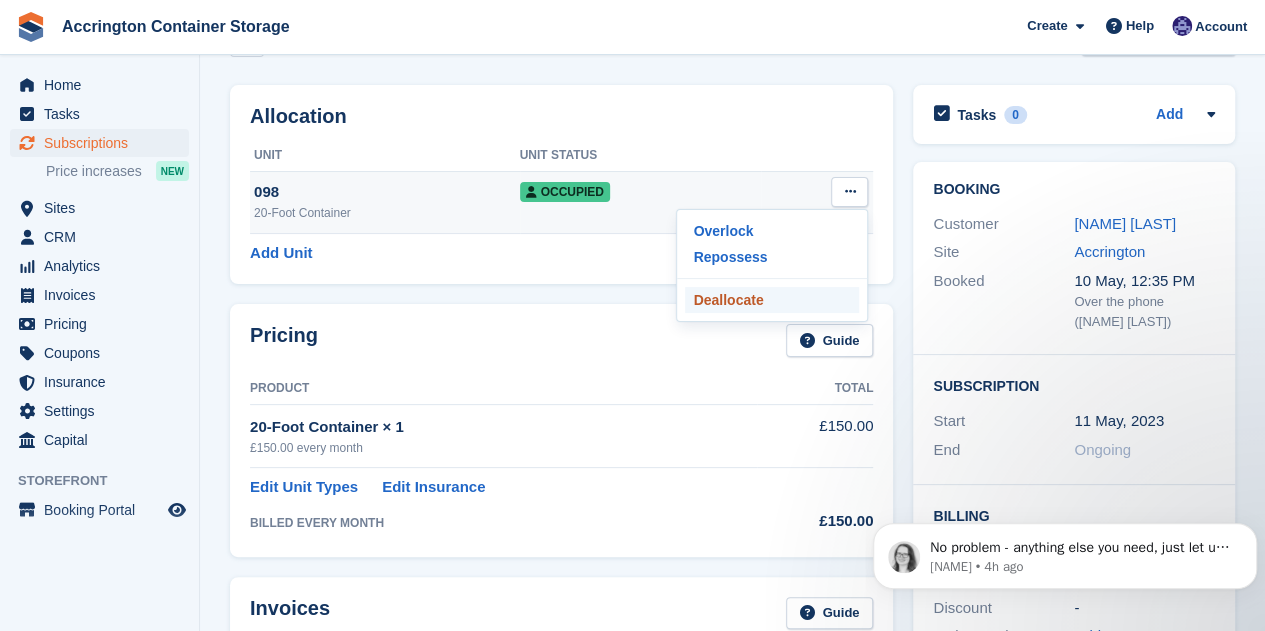 click on "Deallocate" at bounding box center (772, 300) 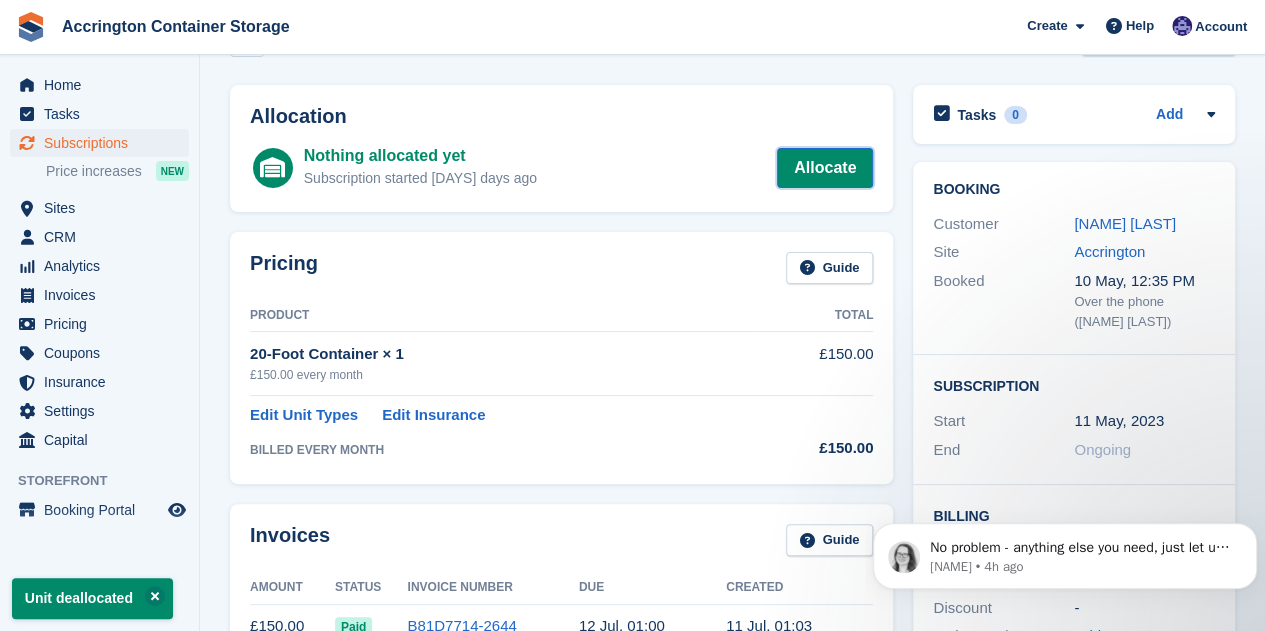 click on "Allocate" at bounding box center (825, 168) 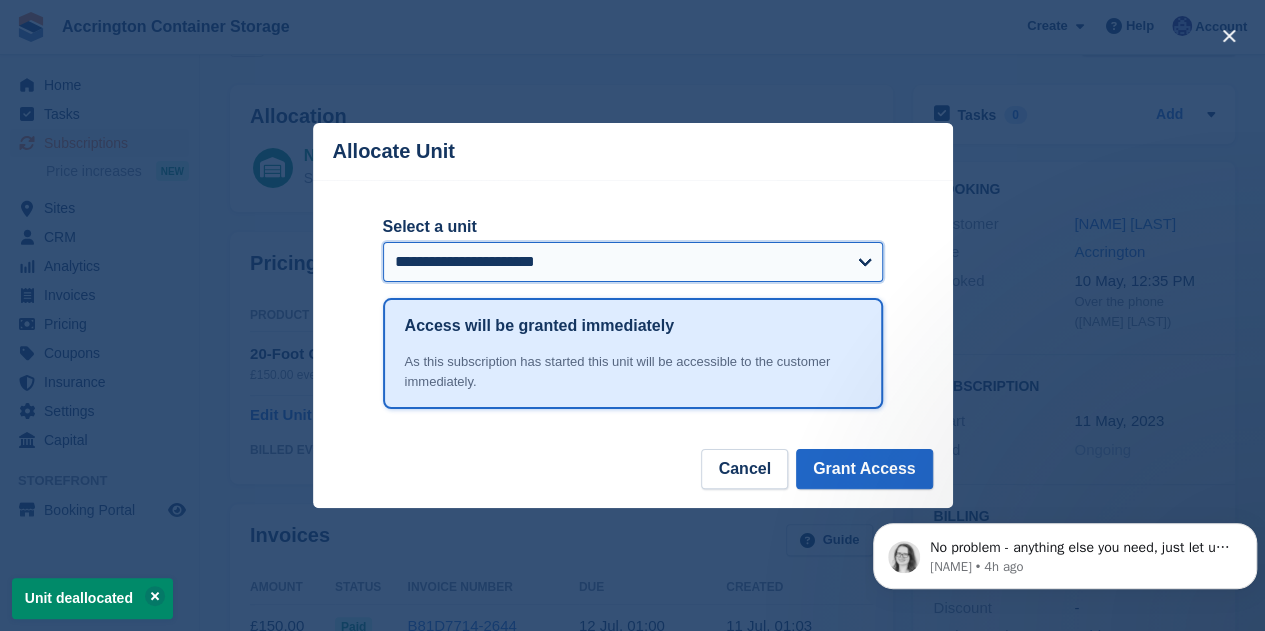 click on "**********" at bounding box center [633, 262] 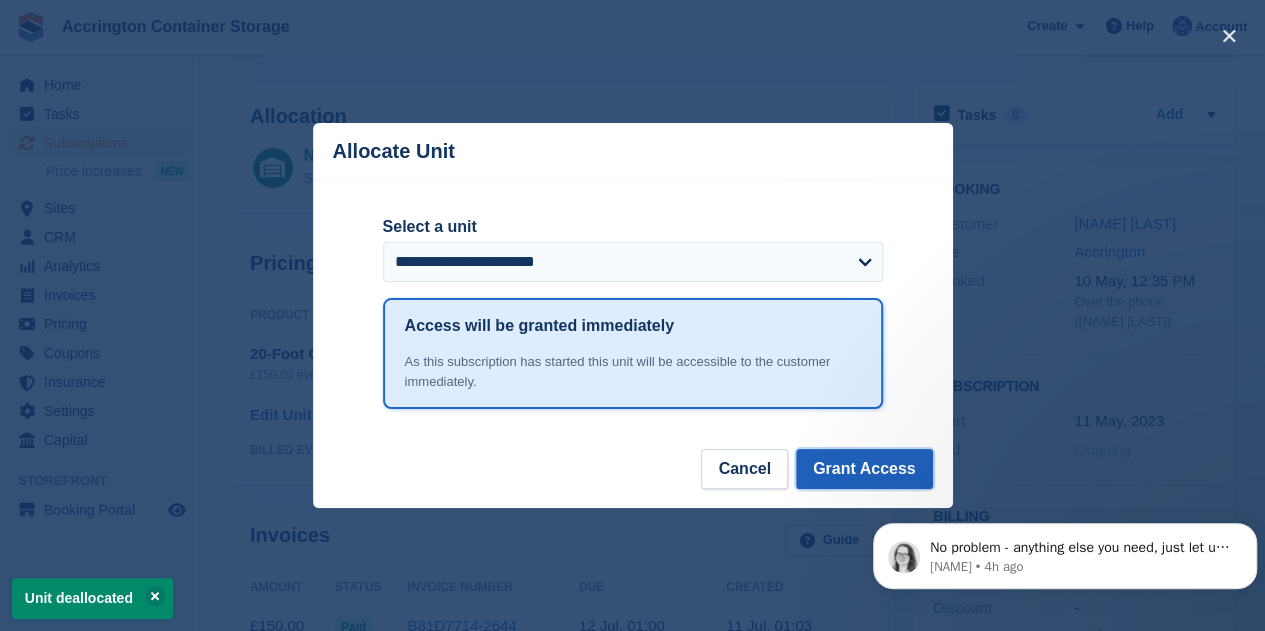 click on "Grant Access" at bounding box center [864, 469] 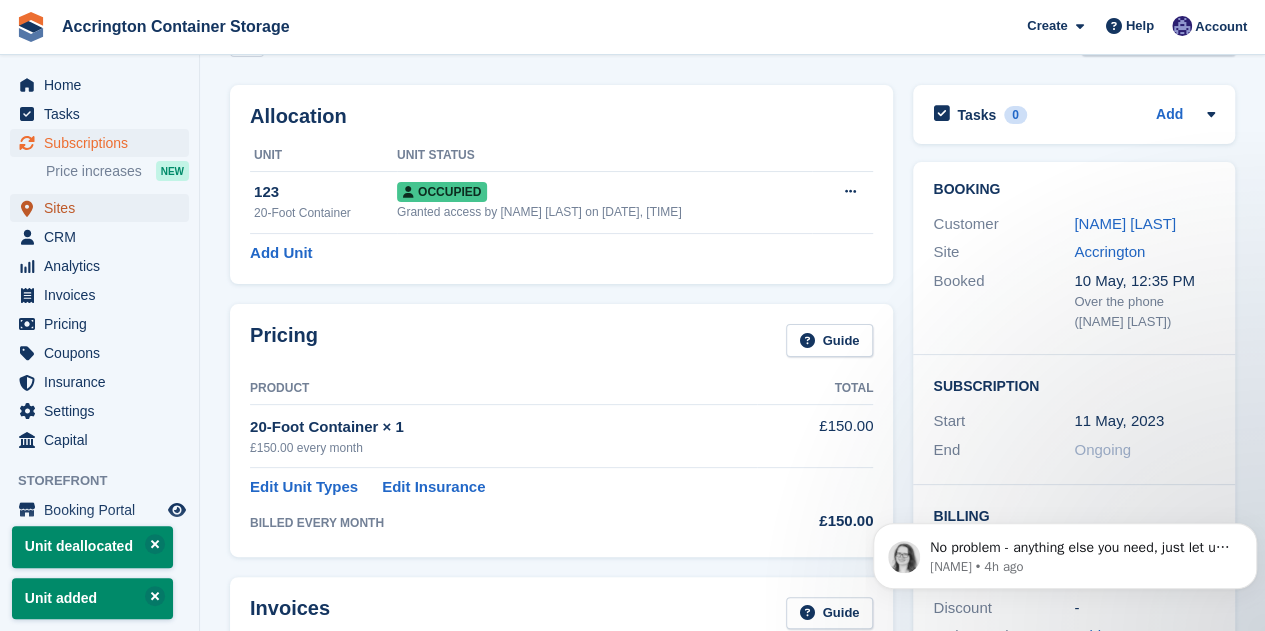 click on "Sites" at bounding box center (104, 208) 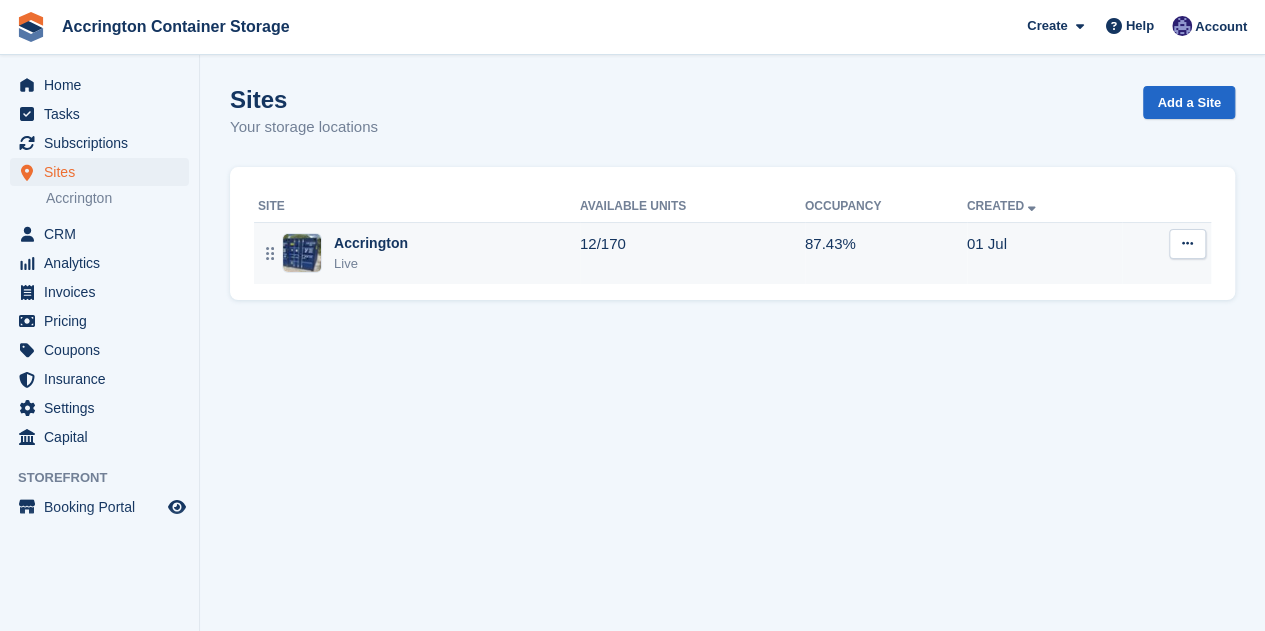 scroll, scrollTop: 0, scrollLeft: 0, axis: both 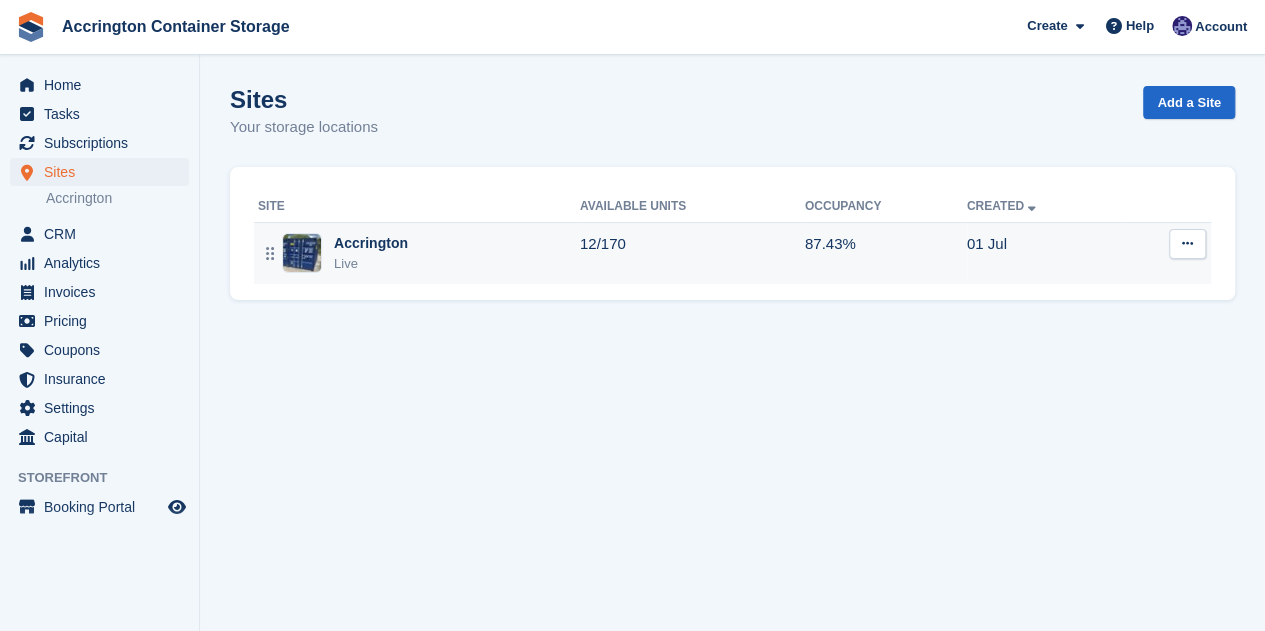click on "Accrington
Live" at bounding box center (419, 253) 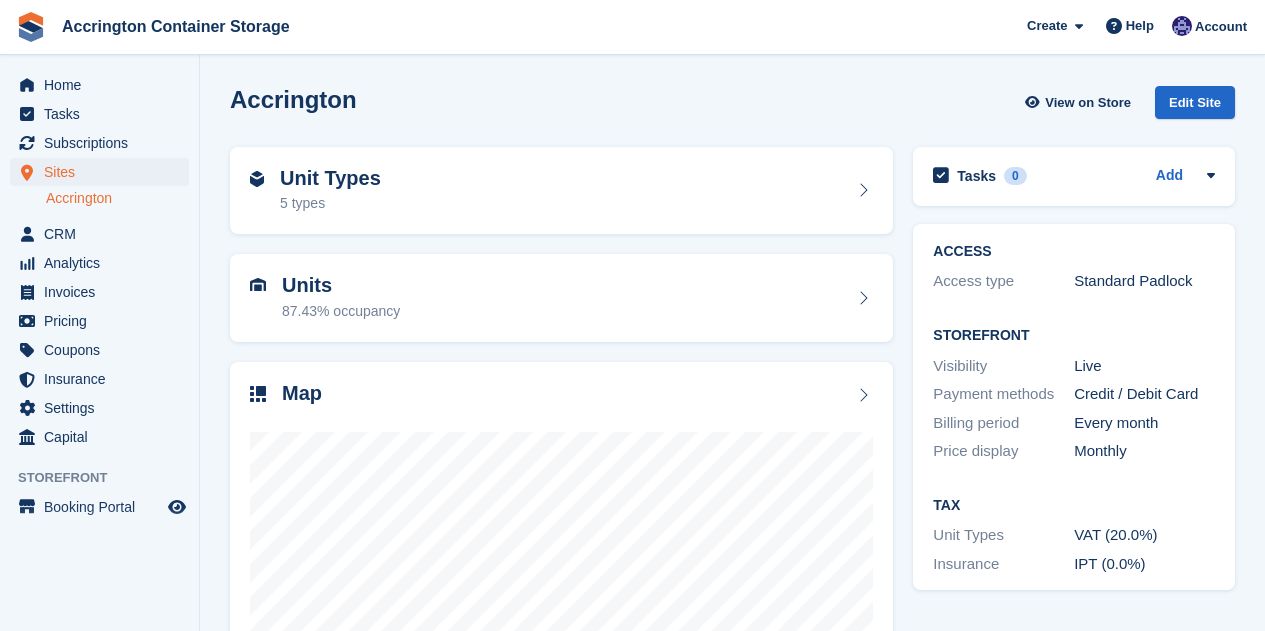 scroll, scrollTop: 0, scrollLeft: 0, axis: both 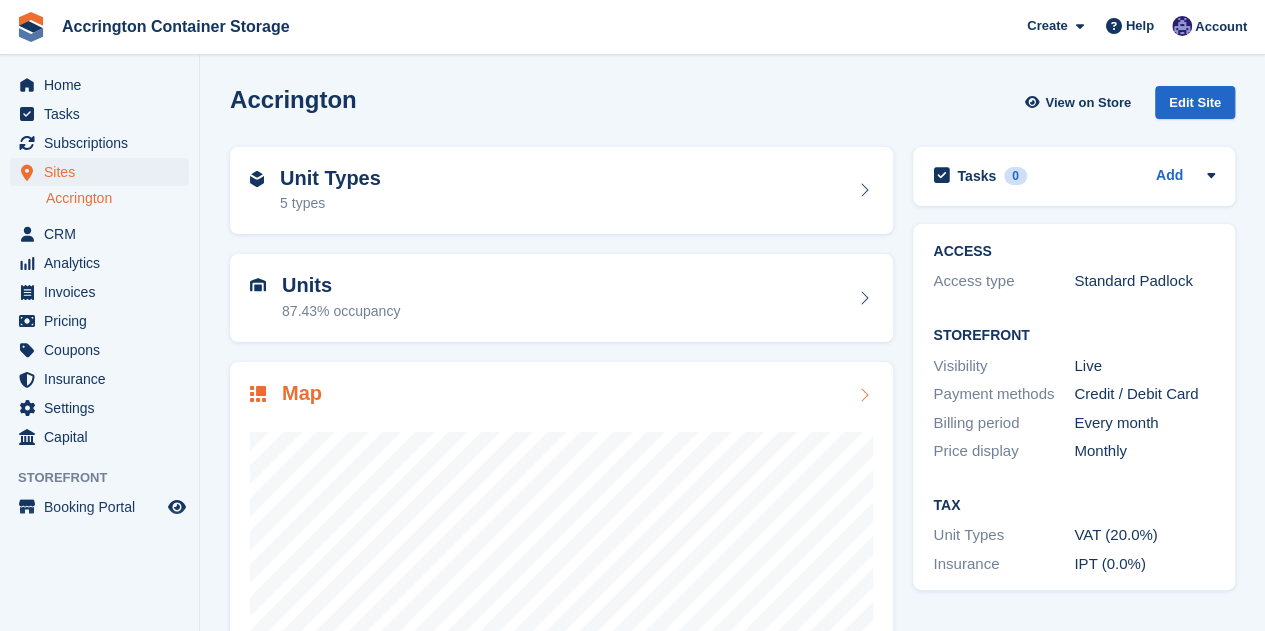 click at bounding box center (561, 608) 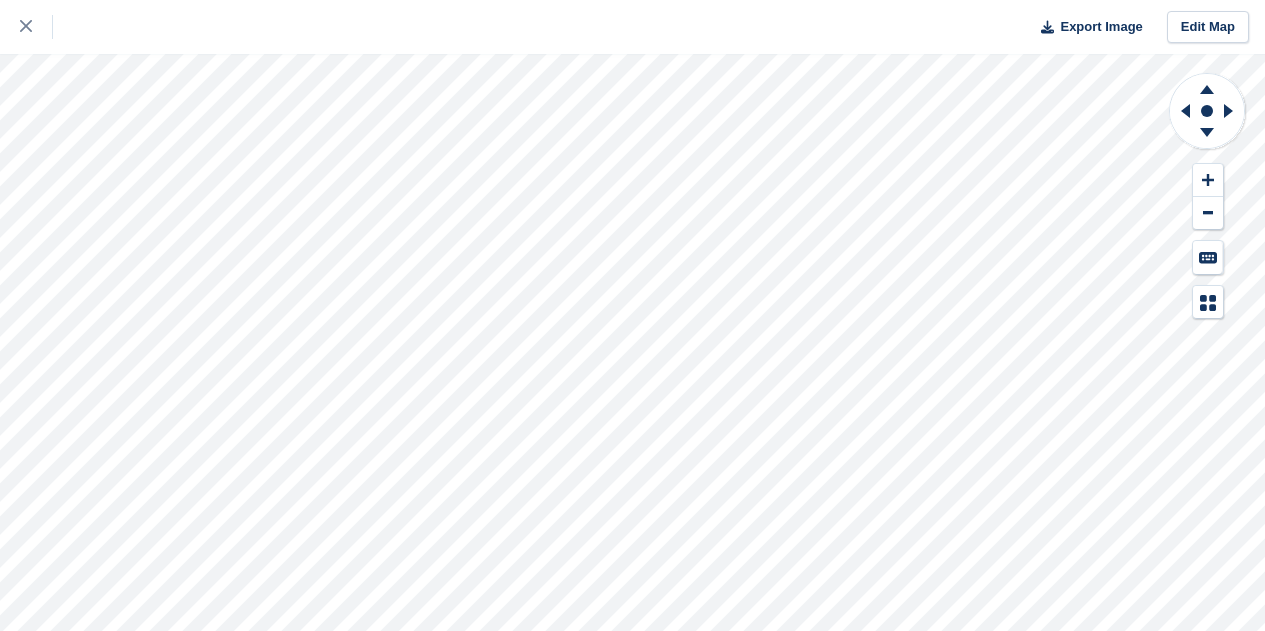 scroll, scrollTop: 0, scrollLeft: 0, axis: both 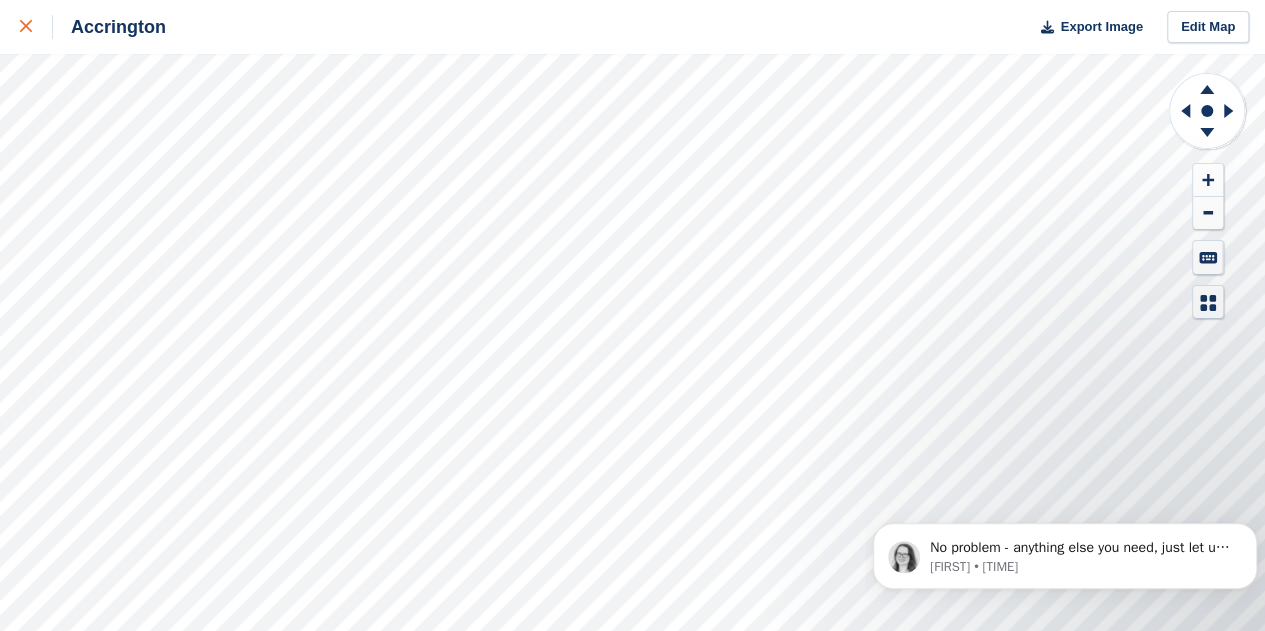 click at bounding box center (36, 27) 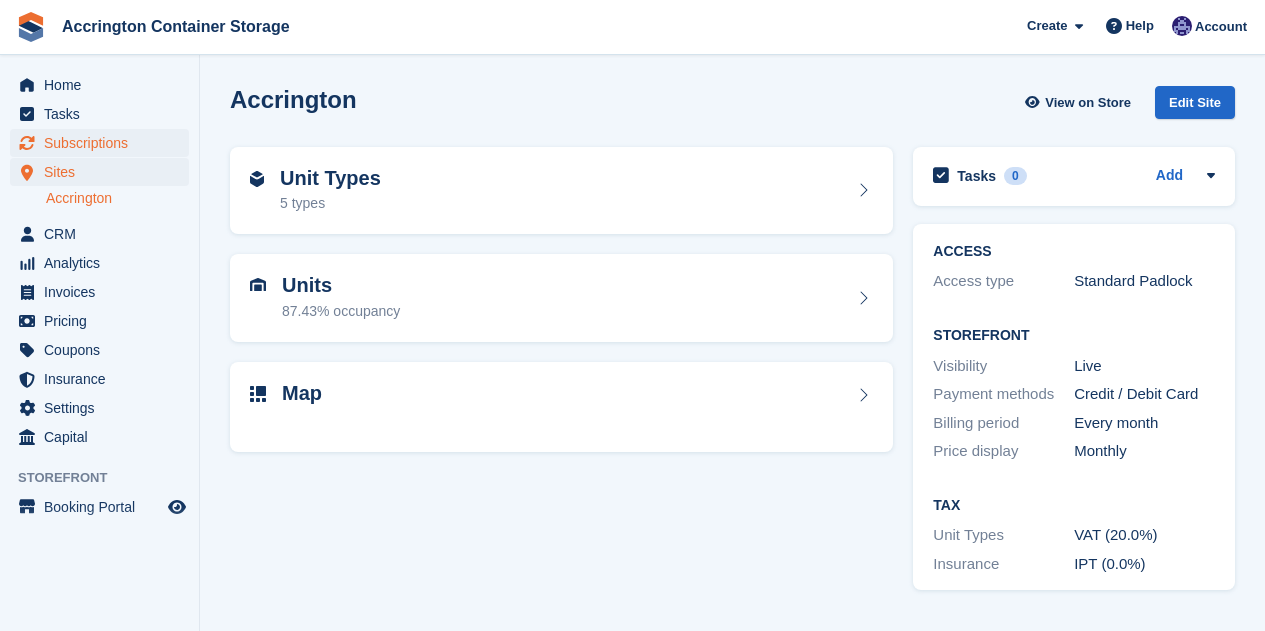 scroll, scrollTop: 0, scrollLeft: 0, axis: both 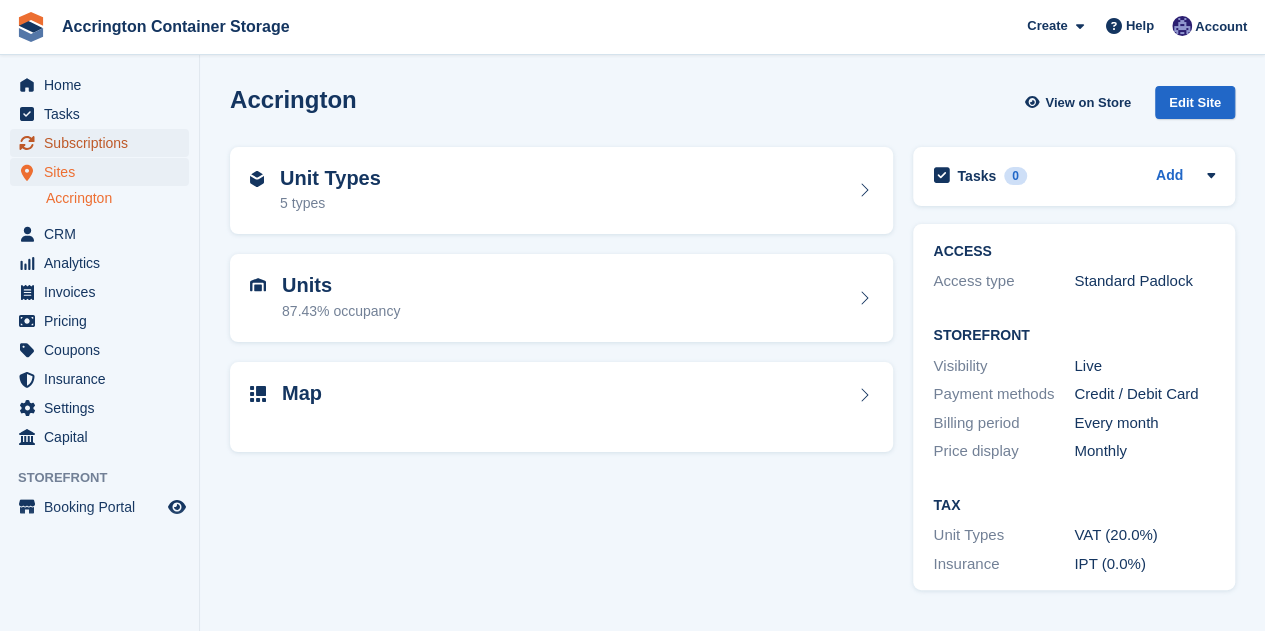 click on "Subscriptions" at bounding box center [104, 143] 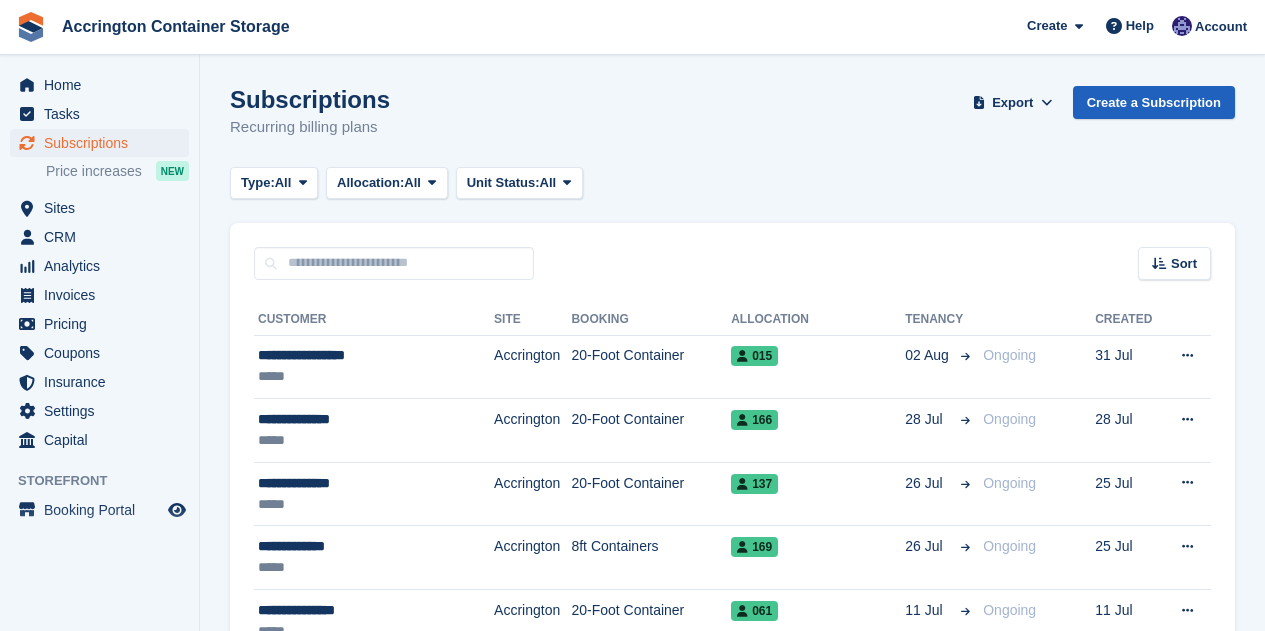 scroll, scrollTop: 0, scrollLeft: 0, axis: both 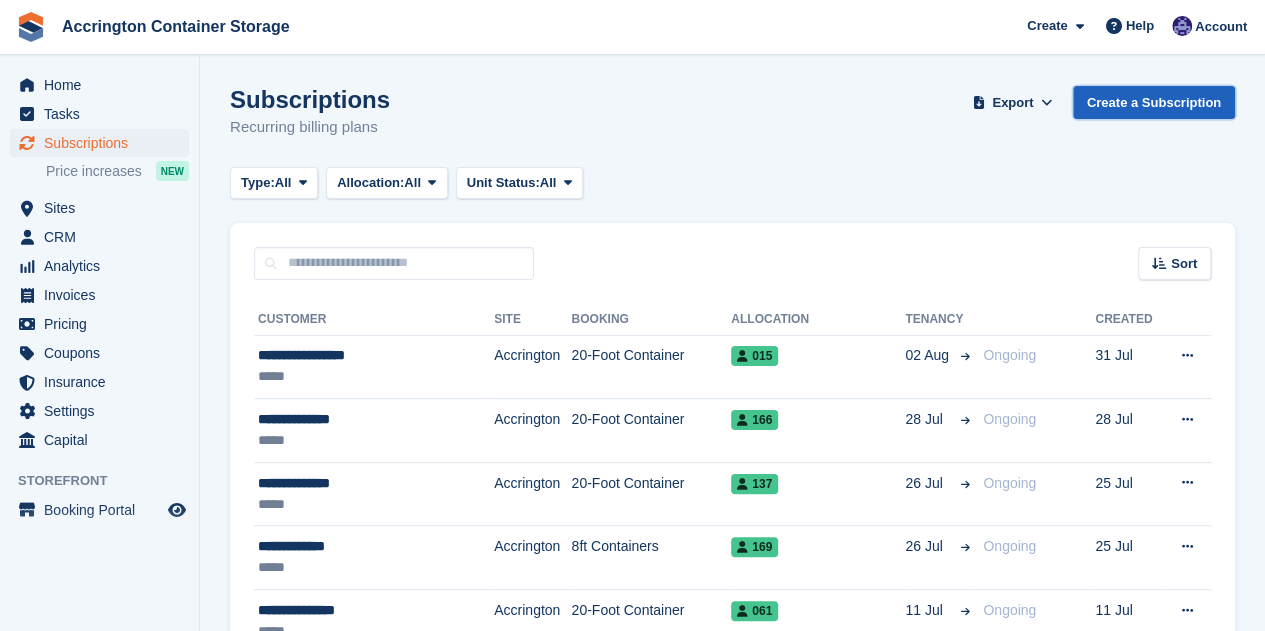click on "Create a Subscription" at bounding box center [1154, 102] 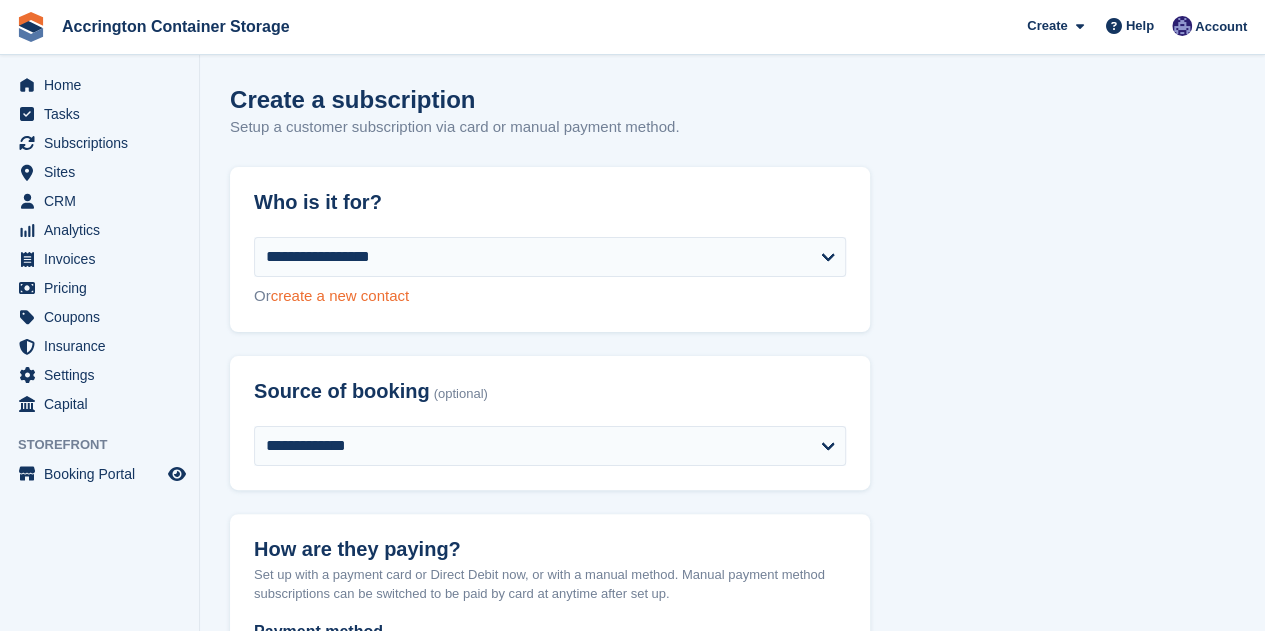 click on "create a new contact" at bounding box center (340, 295) 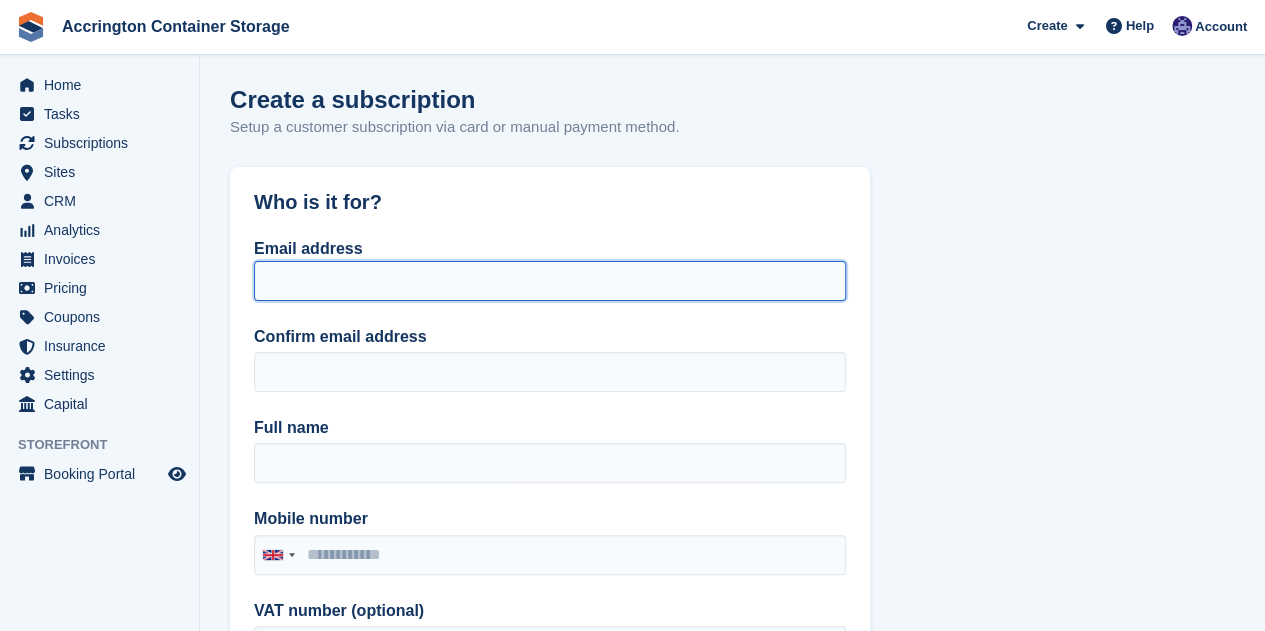 click on "Email address" at bounding box center [550, 281] 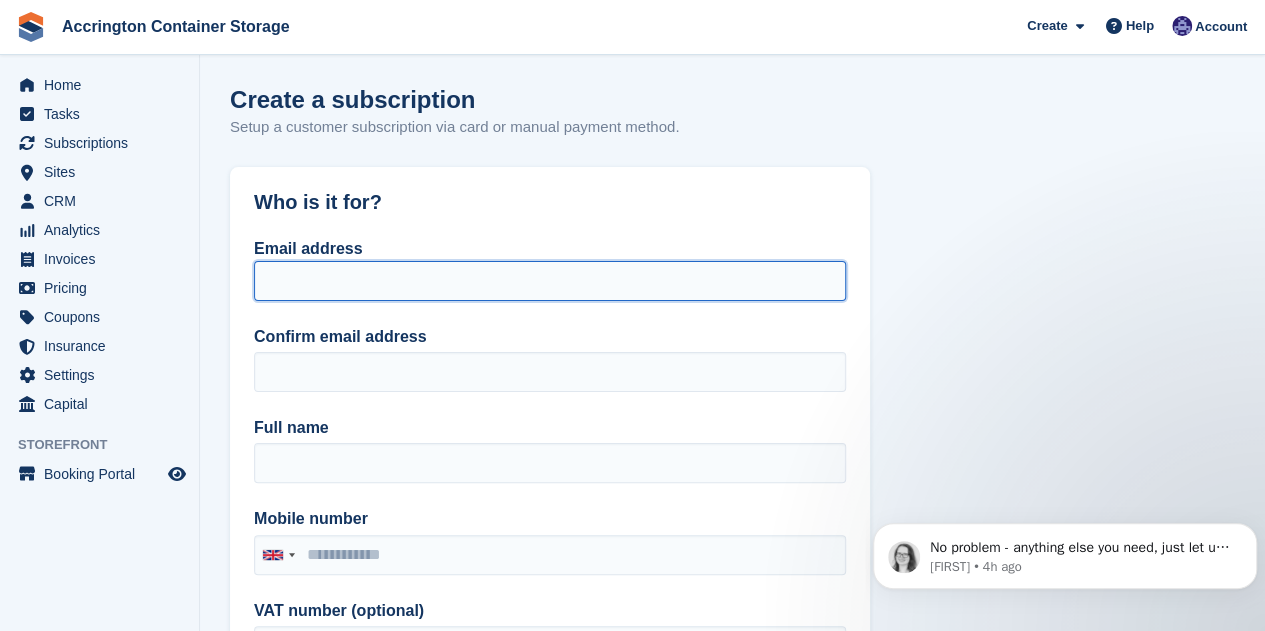 scroll, scrollTop: 0, scrollLeft: 0, axis: both 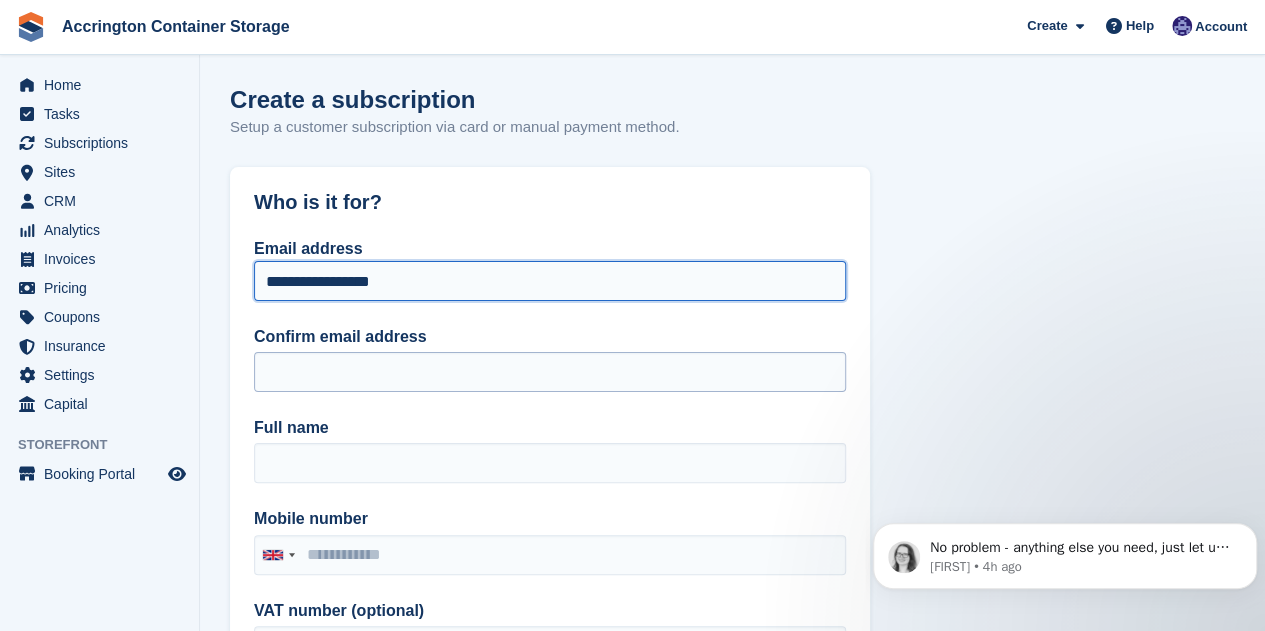 type on "**********" 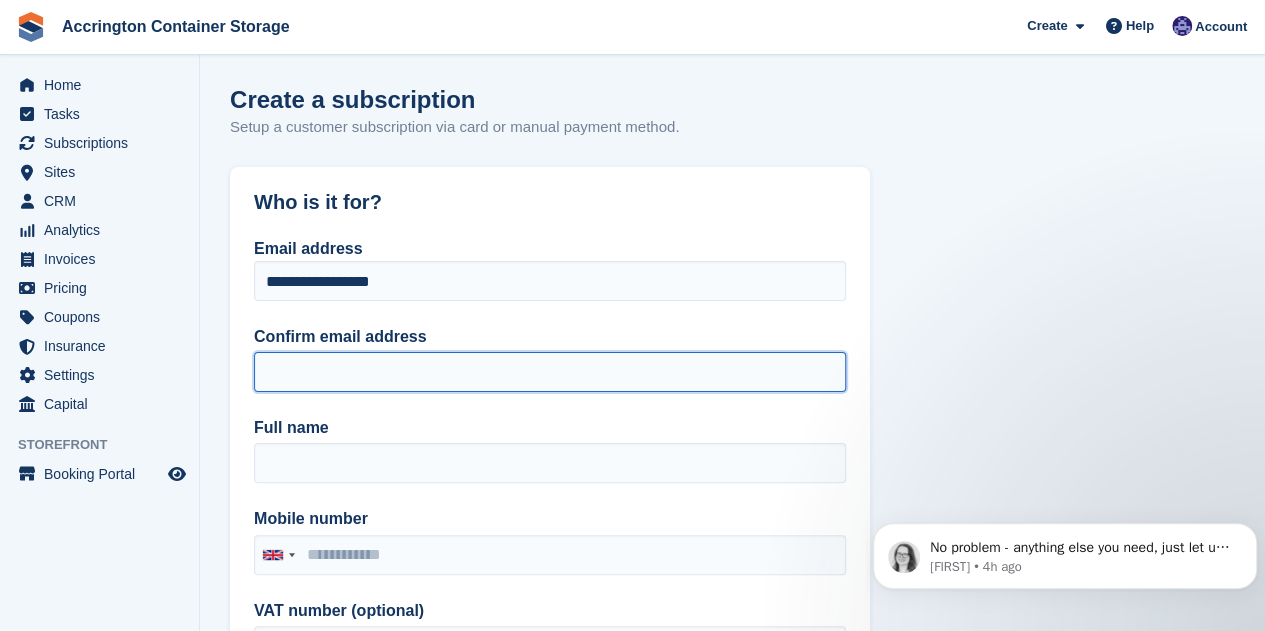 click on "Confirm email address" at bounding box center [550, 372] 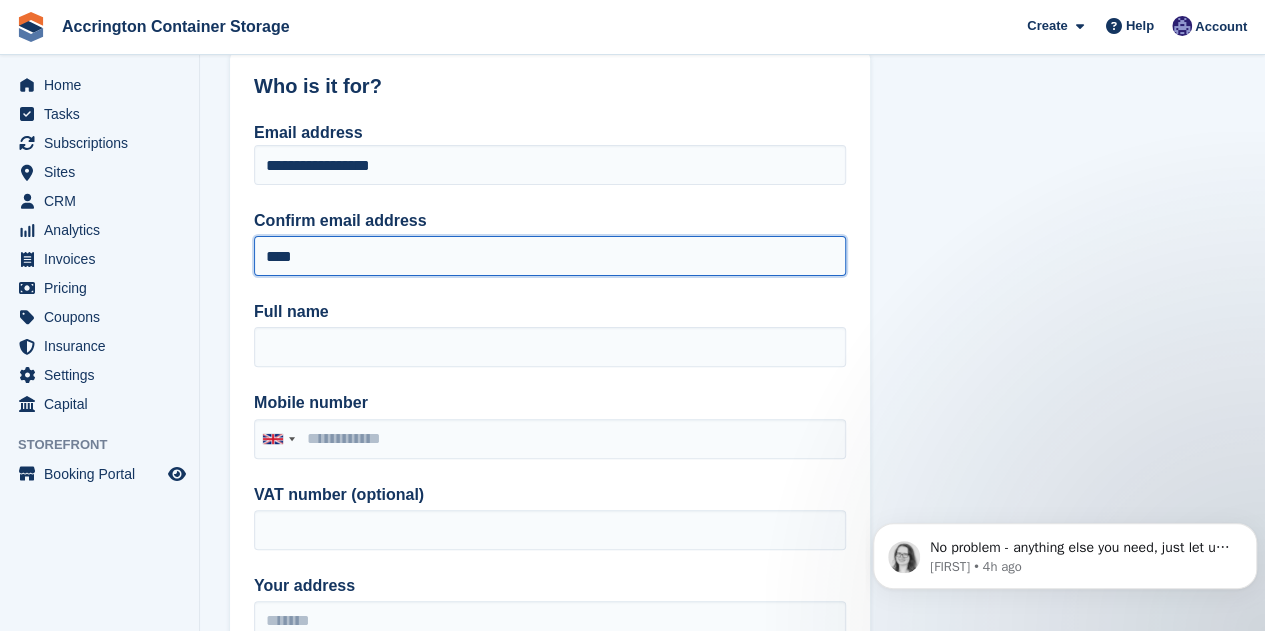 scroll, scrollTop: 117, scrollLeft: 0, axis: vertical 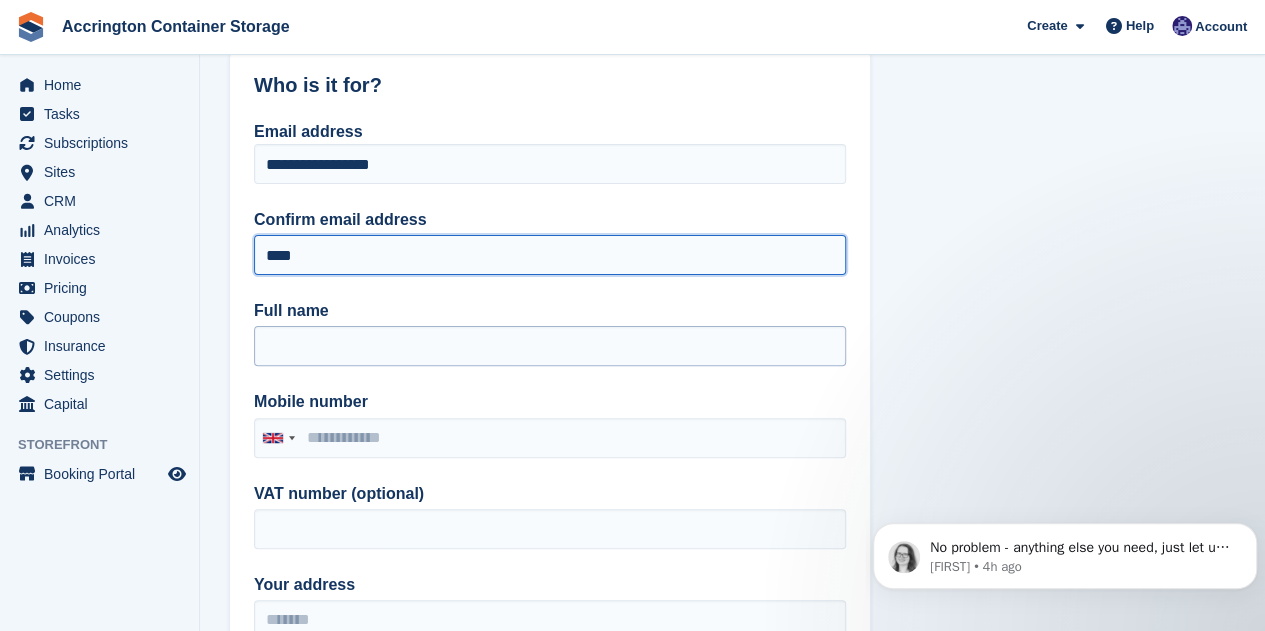 type on "****" 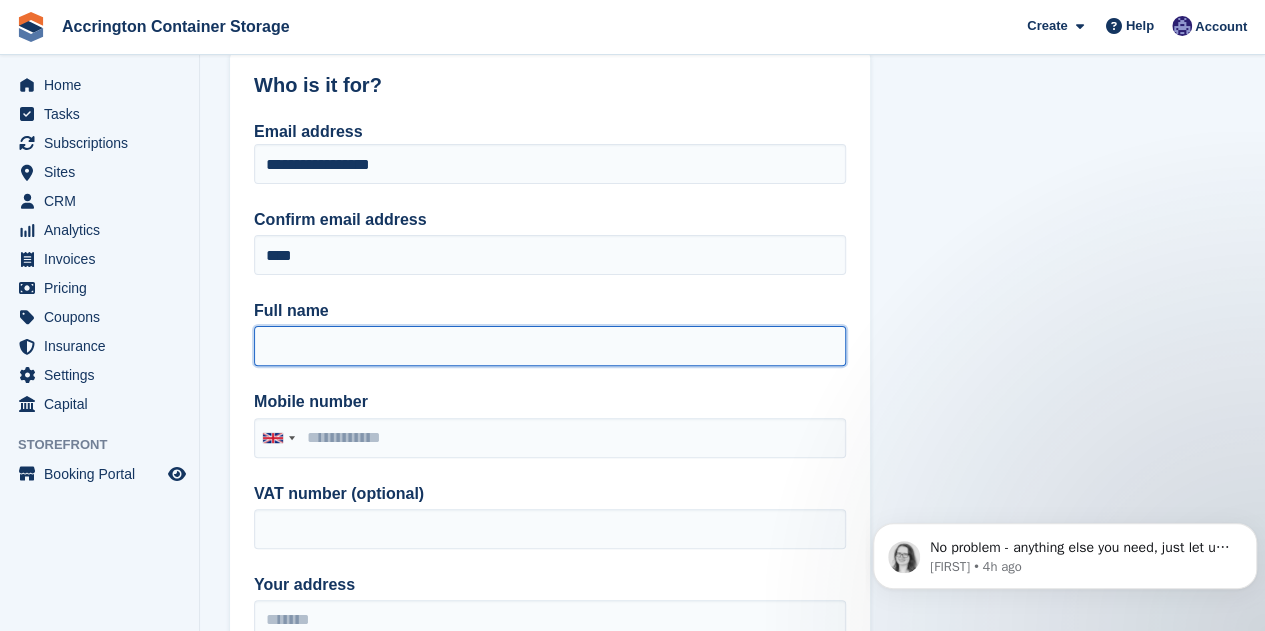 click on "Full name" at bounding box center [550, 346] 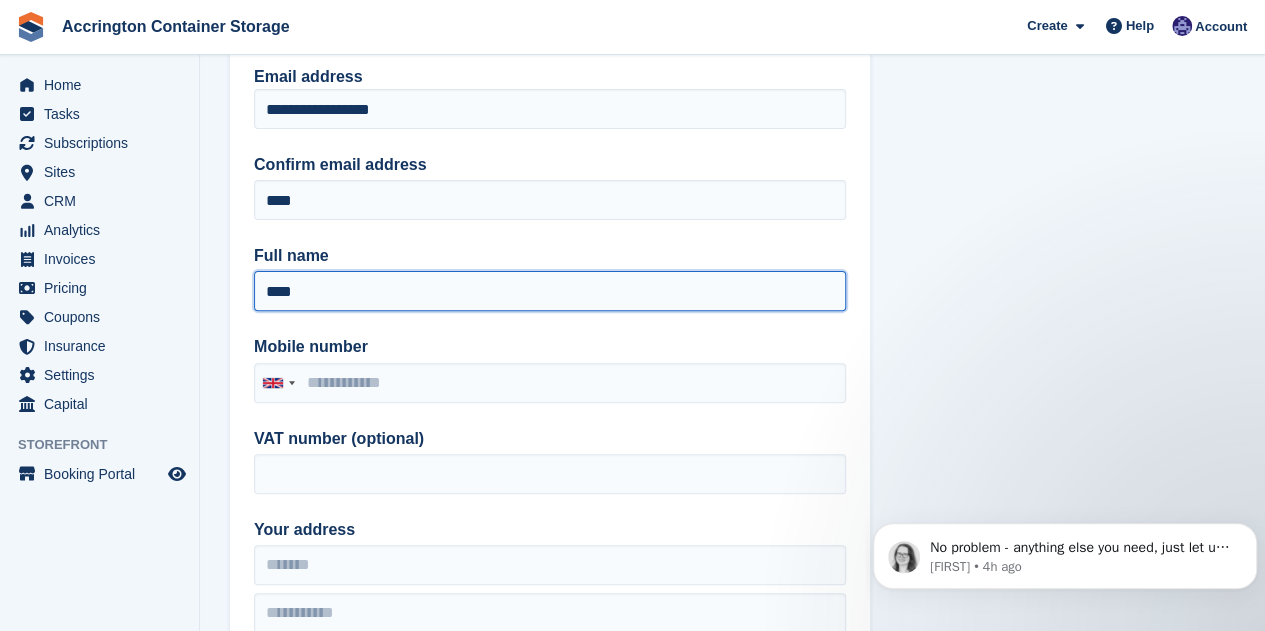 scroll, scrollTop: 456, scrollLeft: 0, axis: vertical 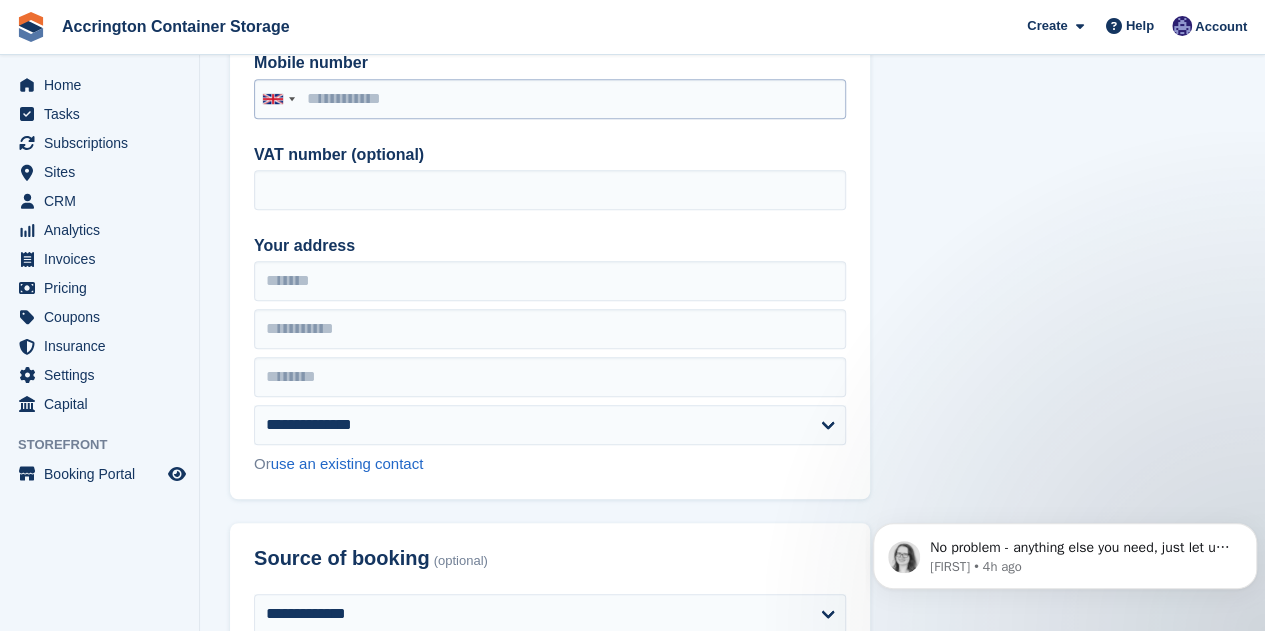 type on "****" 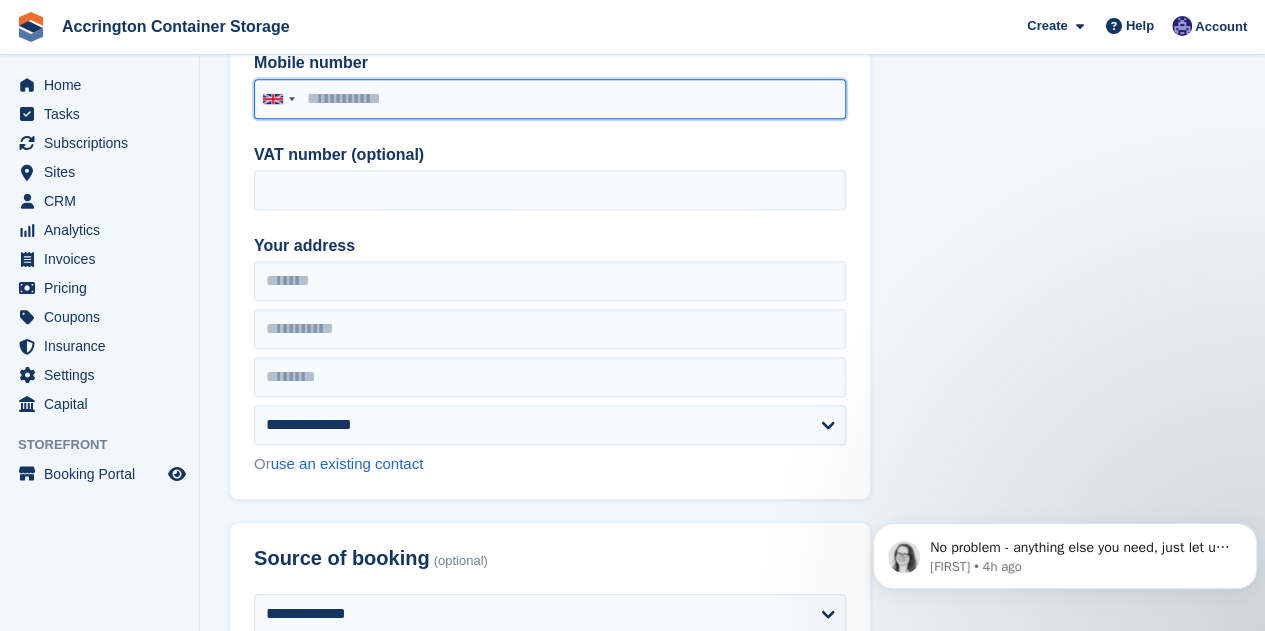 click on "Mobile number" at bounding box center (550, 99) 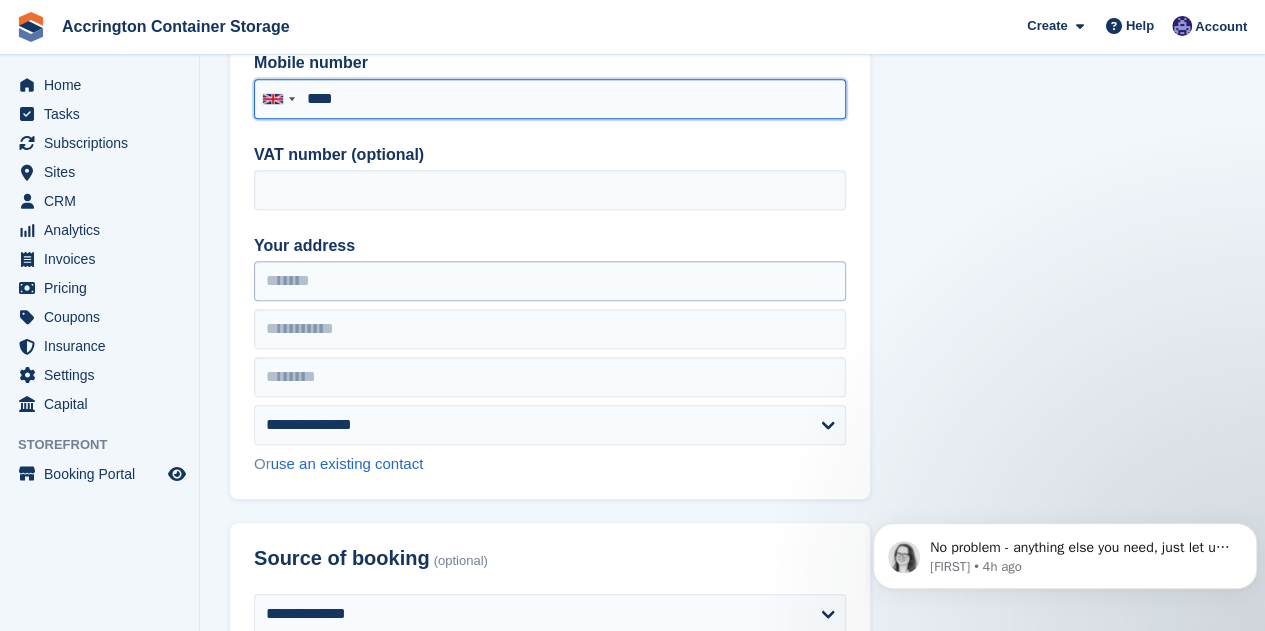 type on "****" 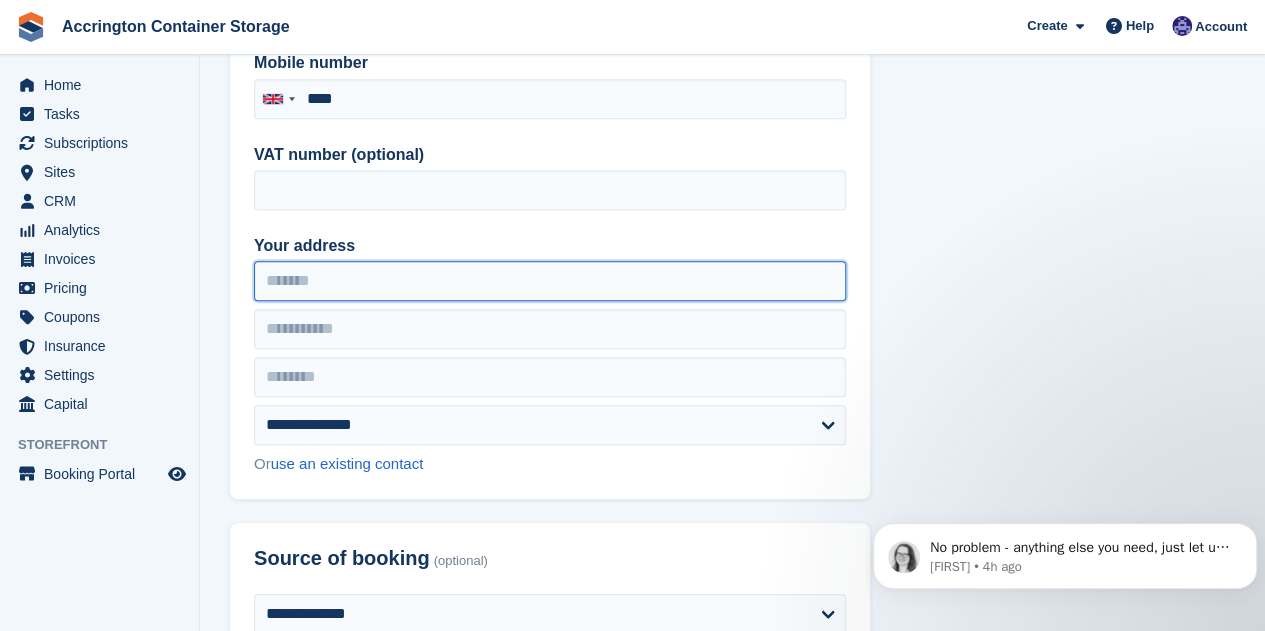click on "Your address" at bounding box center [550, 281] 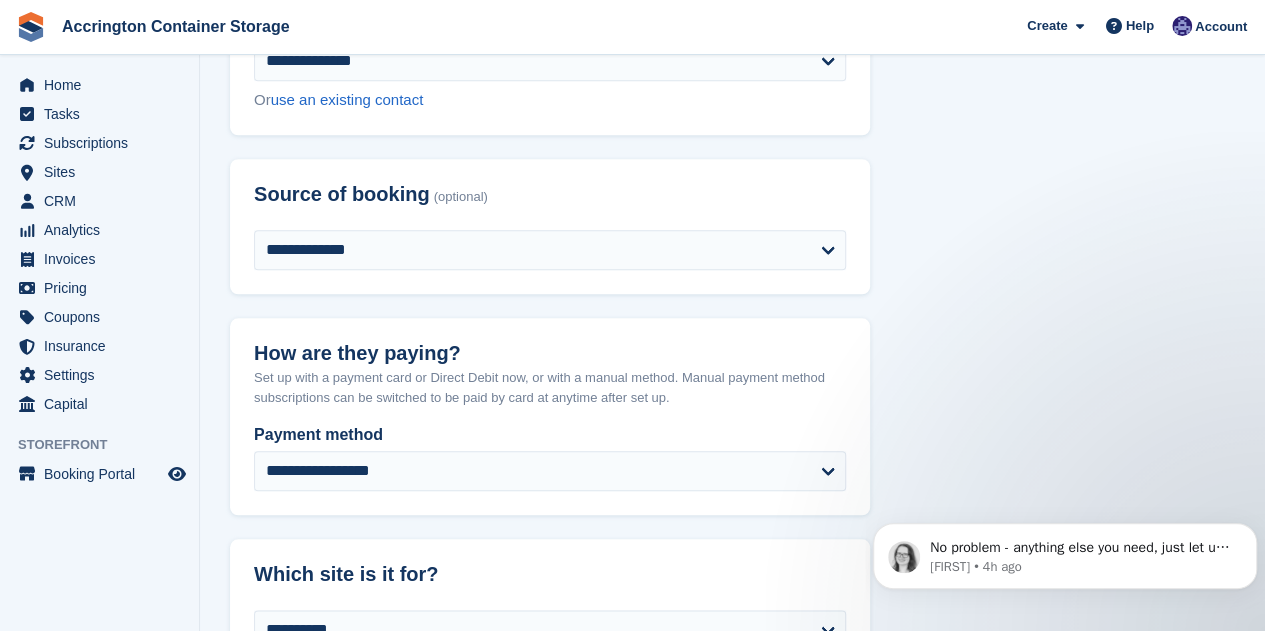 scroll, scrollTop: 839, scrollLeft: 0, axis: vertical 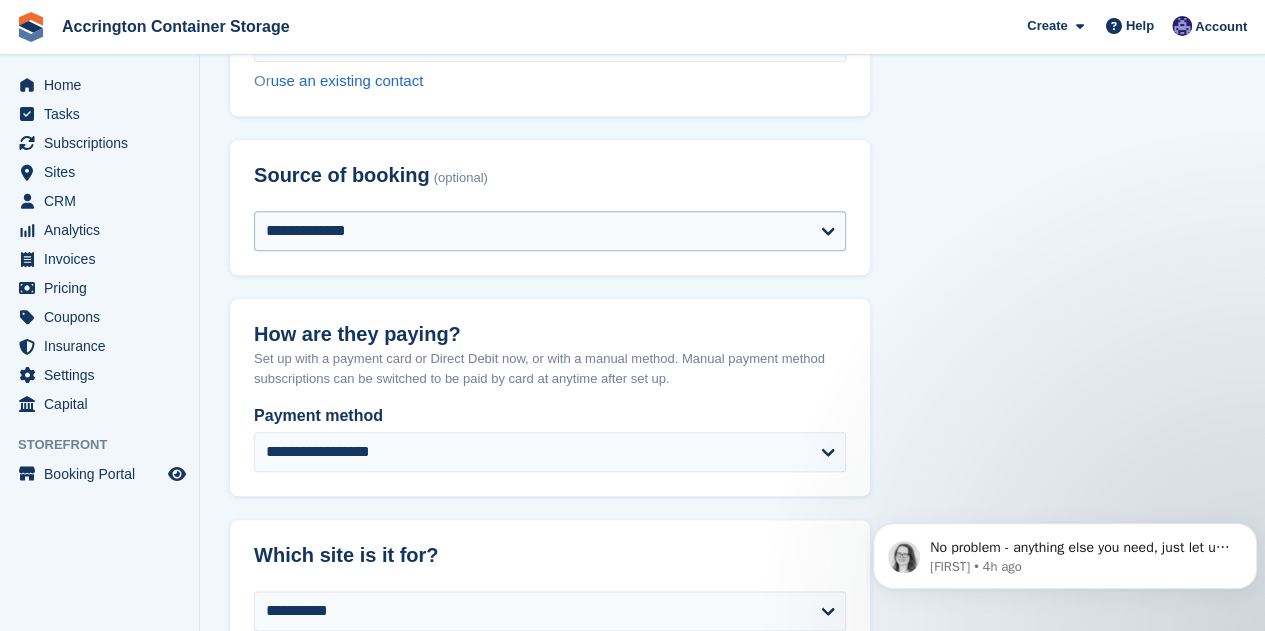 type on "*****" 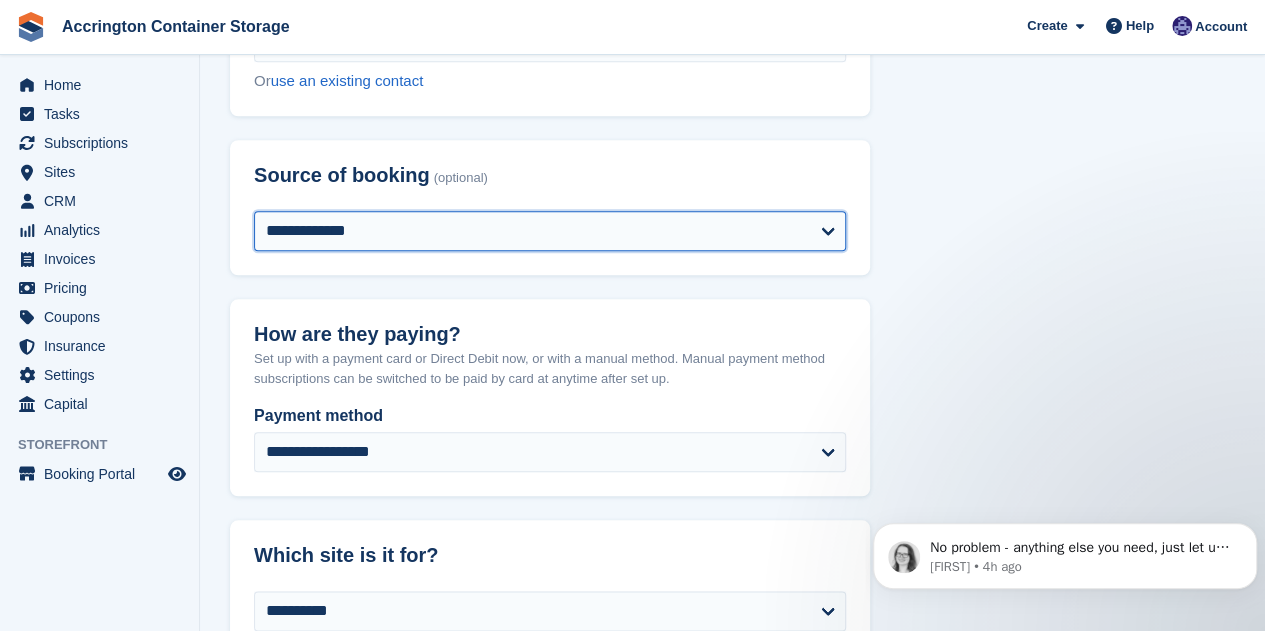 click on "**********" at bounding box center [550, 231] 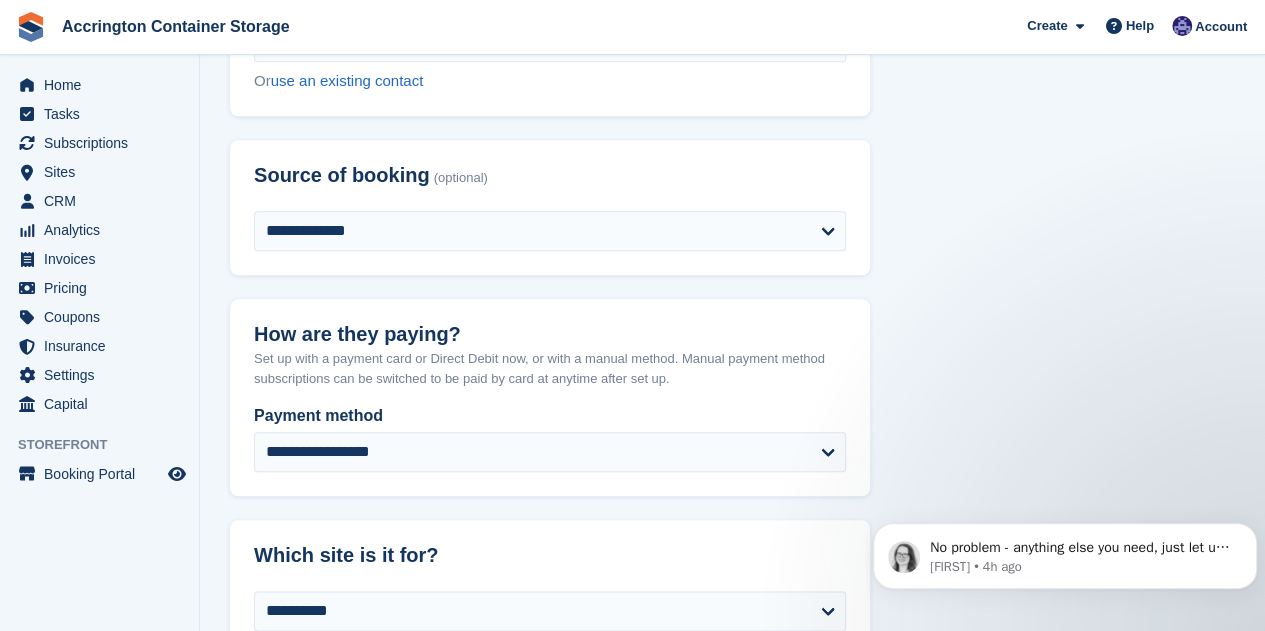 click on "**********" at bounding box center [732, 753] 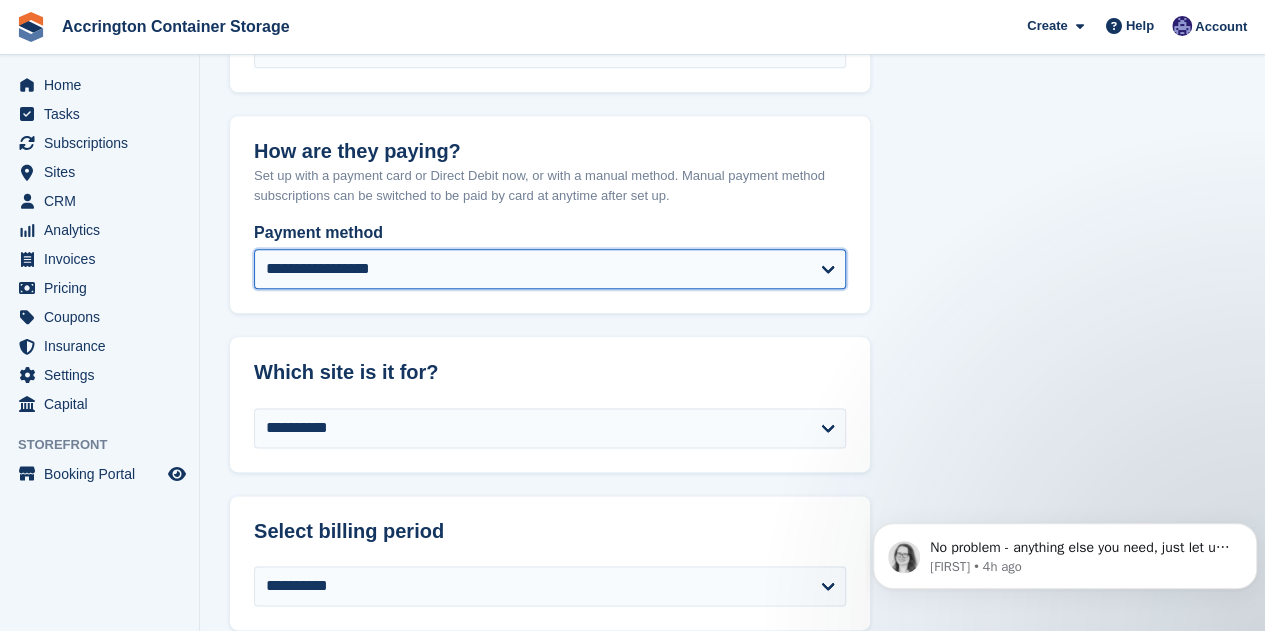 click on "**********" at bounding box center [550, 269] 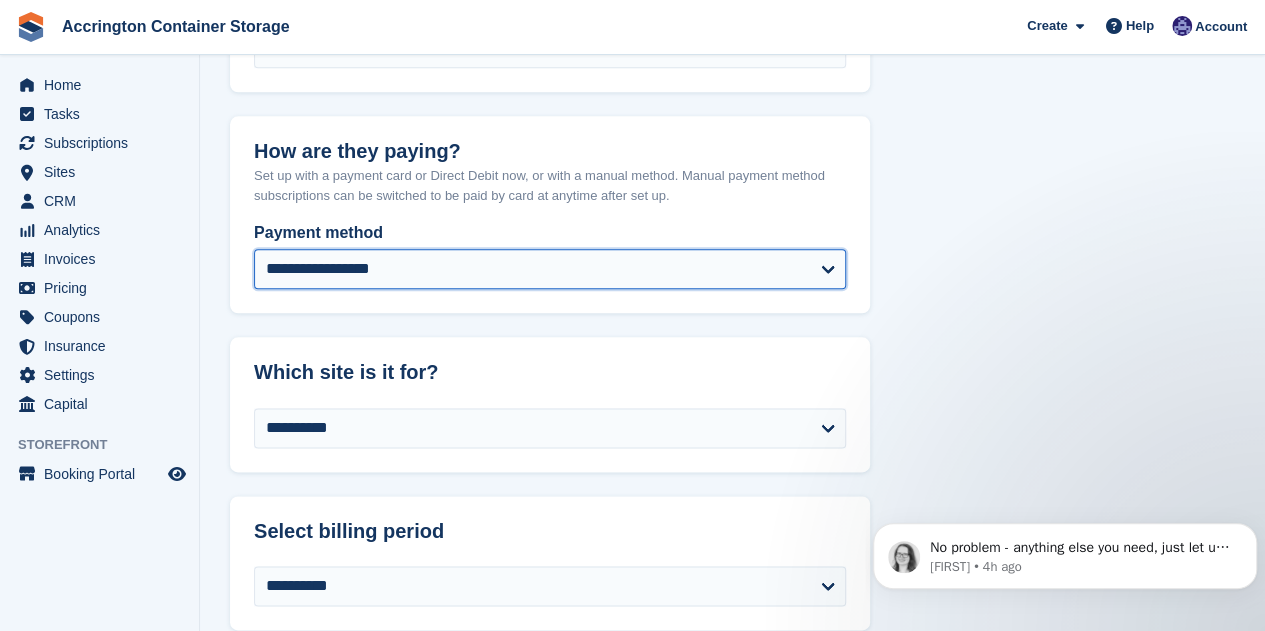 select on "**********" 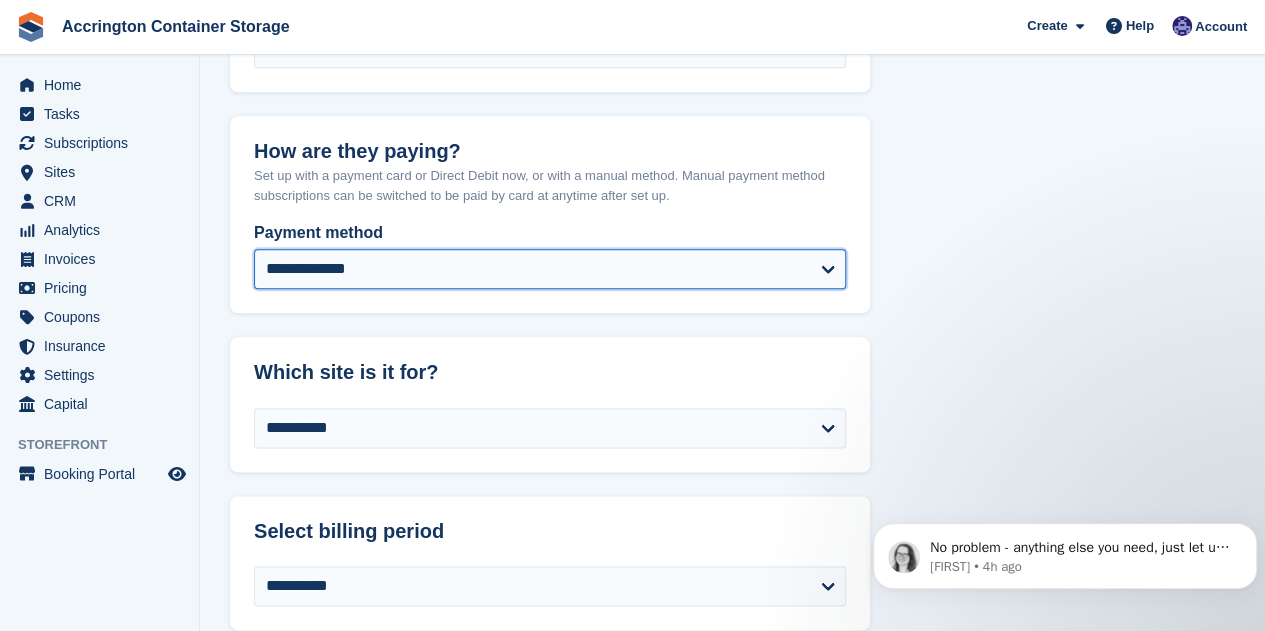 click on "**********" at bounding box center (550, 269) 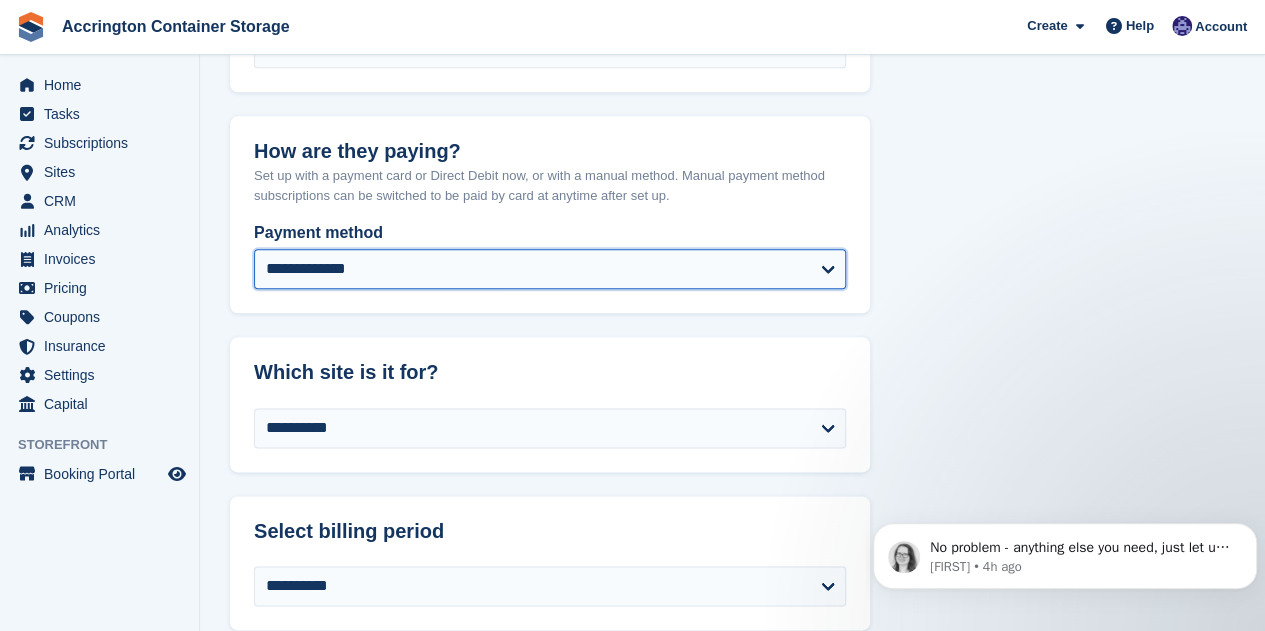 select on "***" 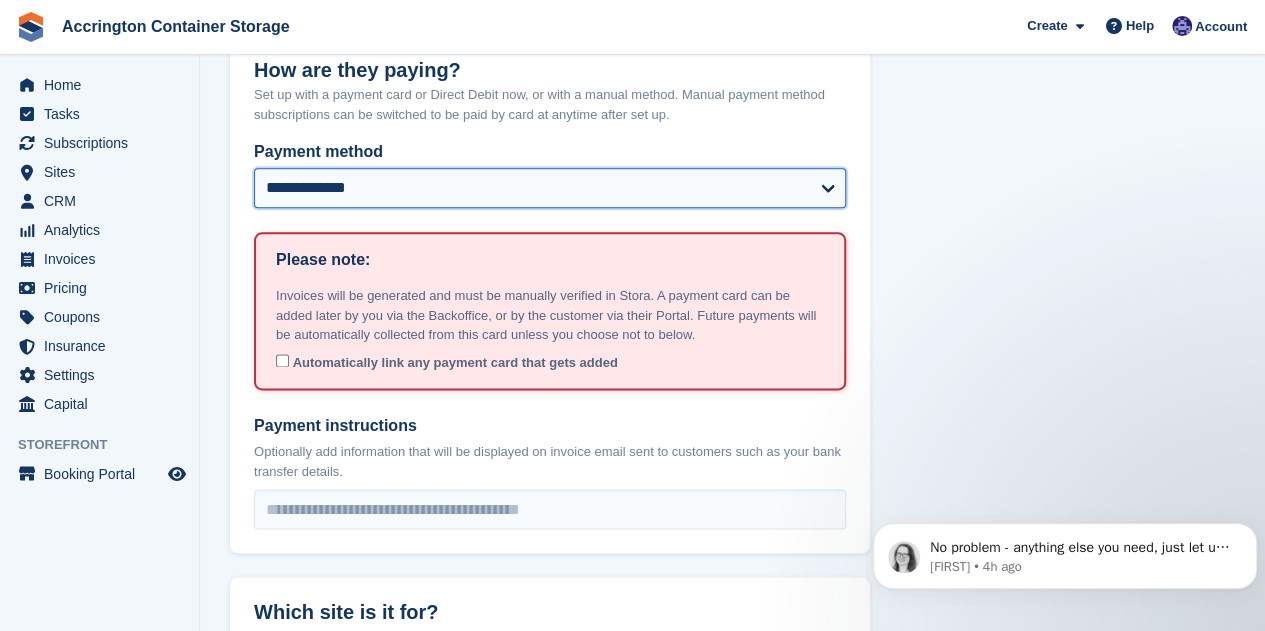 scroll, scrollTop: 1210, scrollLeft: 0, axis: vertical 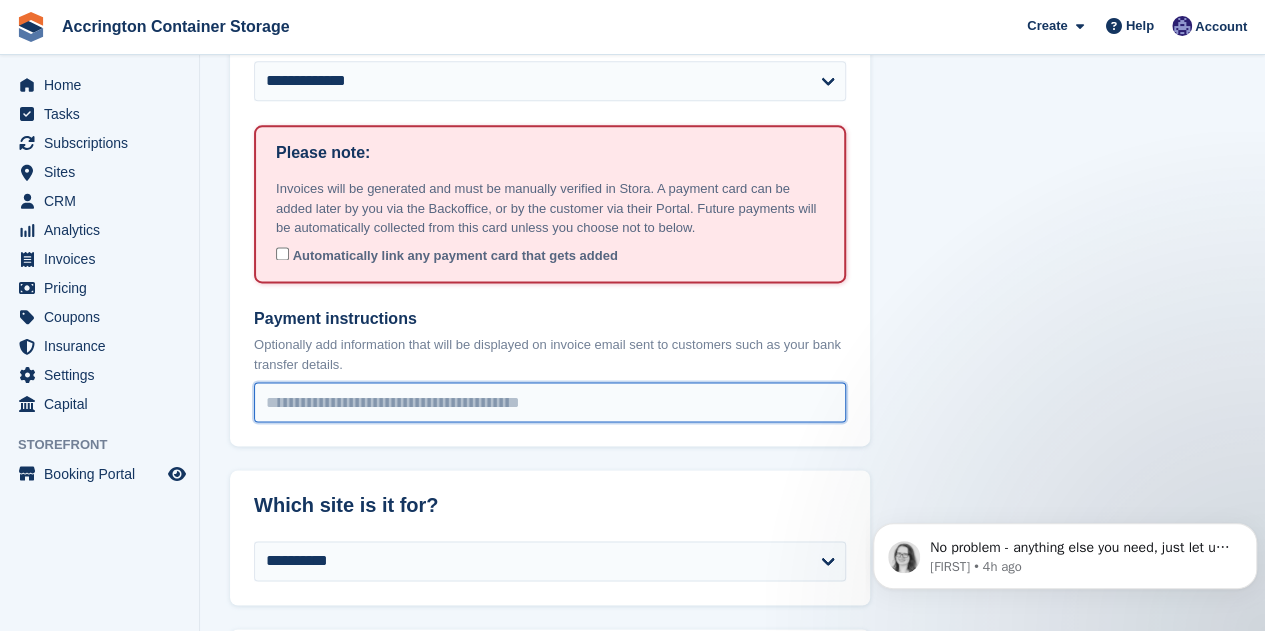 click on "Payment instructions" at bounding box center (550, 402) 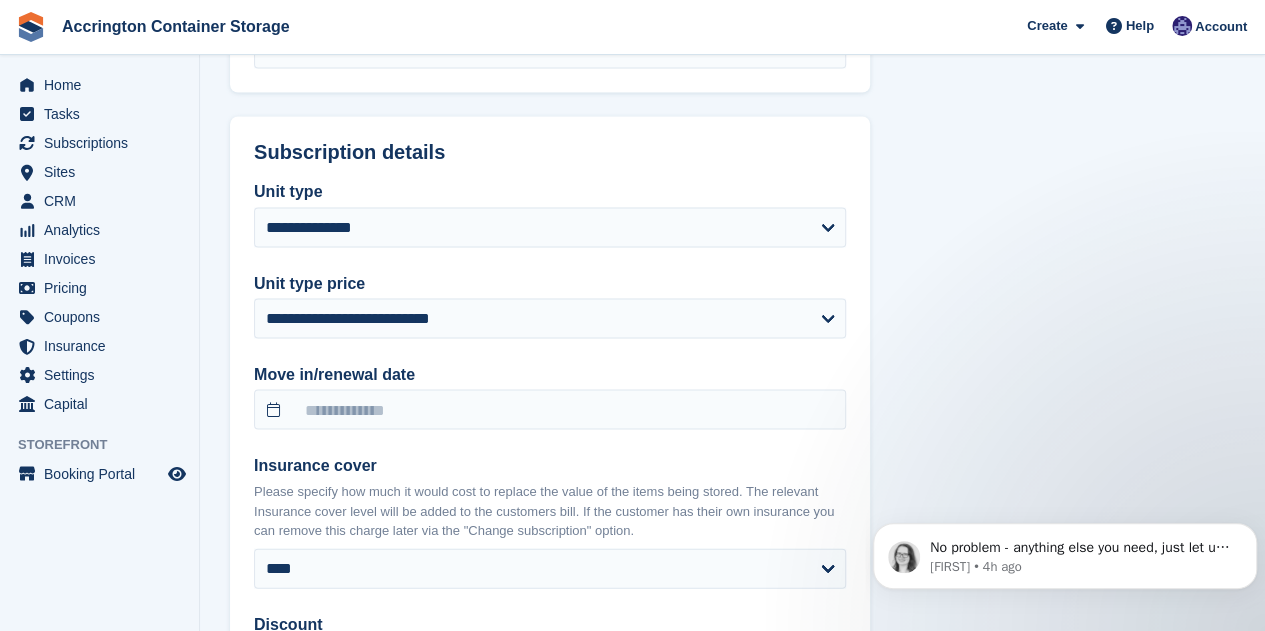 scroll, scrollTop: 1872, scrollLeft: 0, axis: vertical 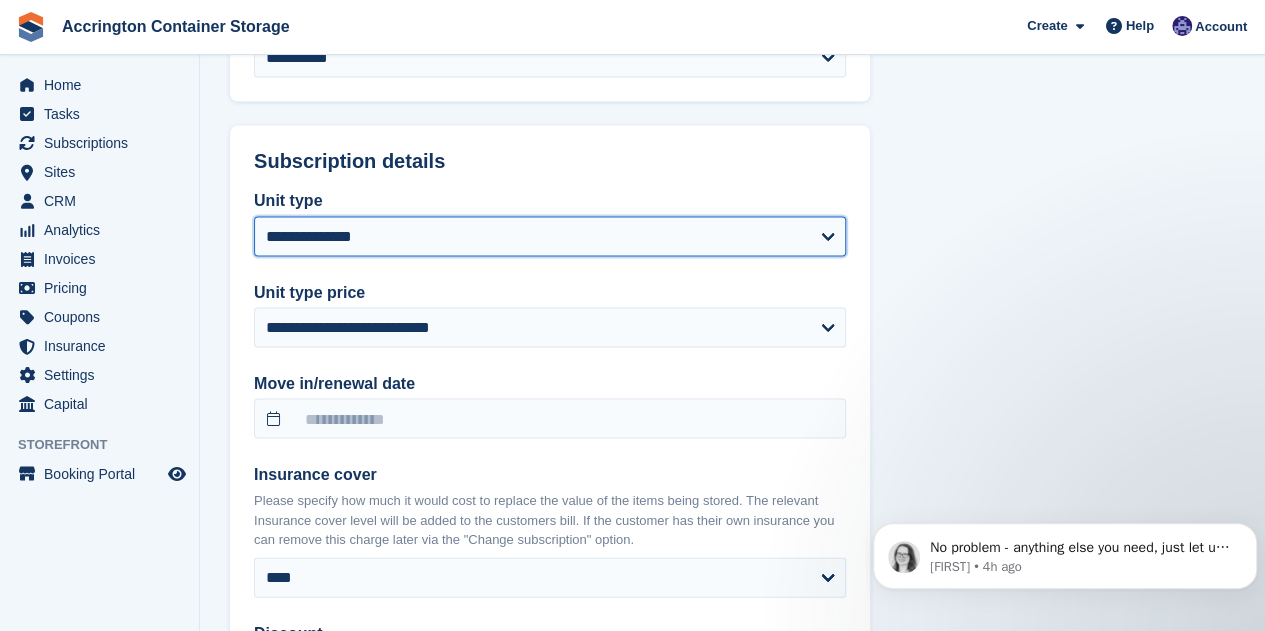 click on "**********" at bounding box center (550, 236) 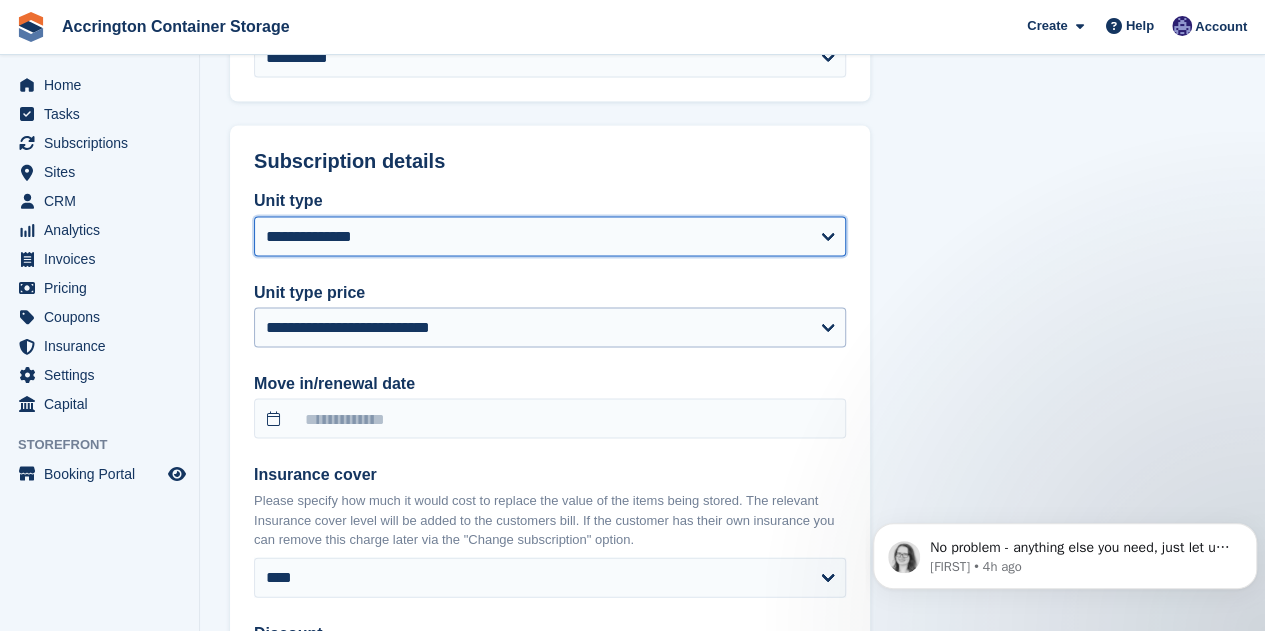 select on "**********" 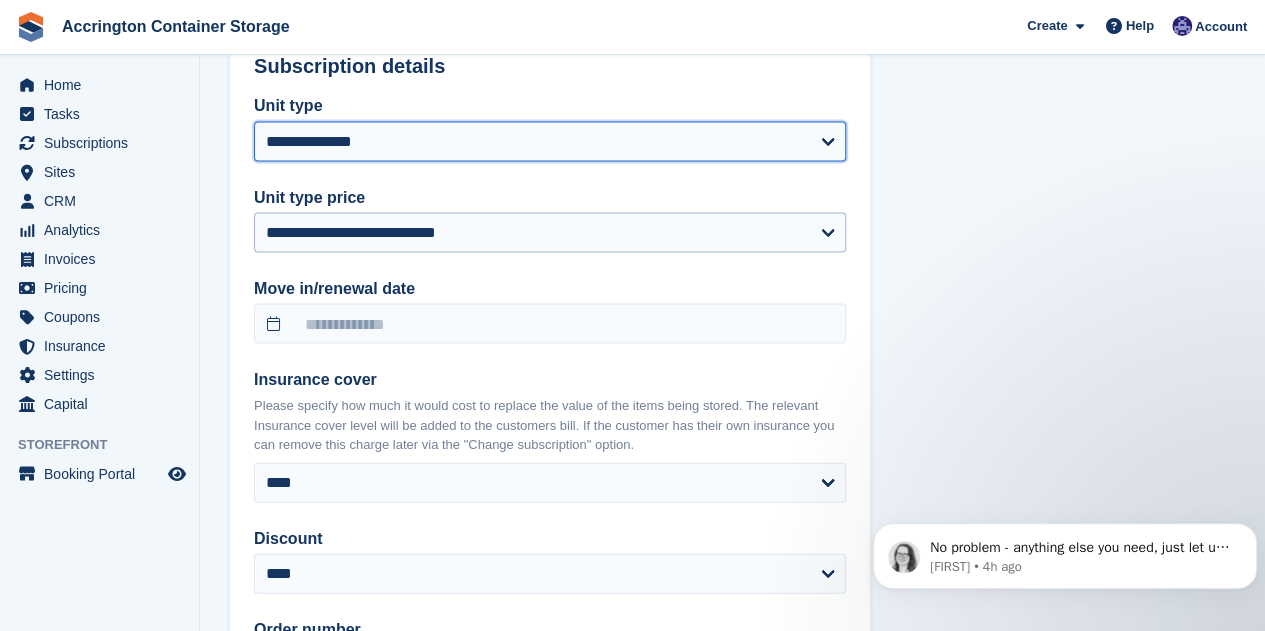 scroll, scrollTop: 2019, scrollLeft: 0, axis: vertical 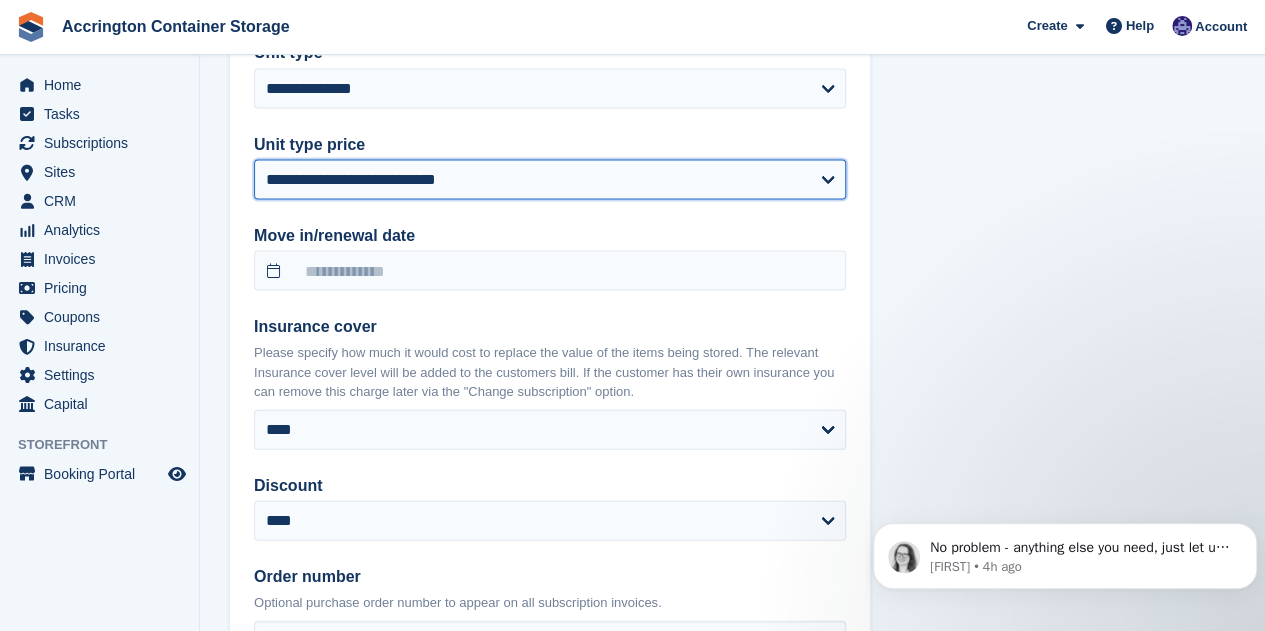 click on "**********" at bounding box center [550, 180] 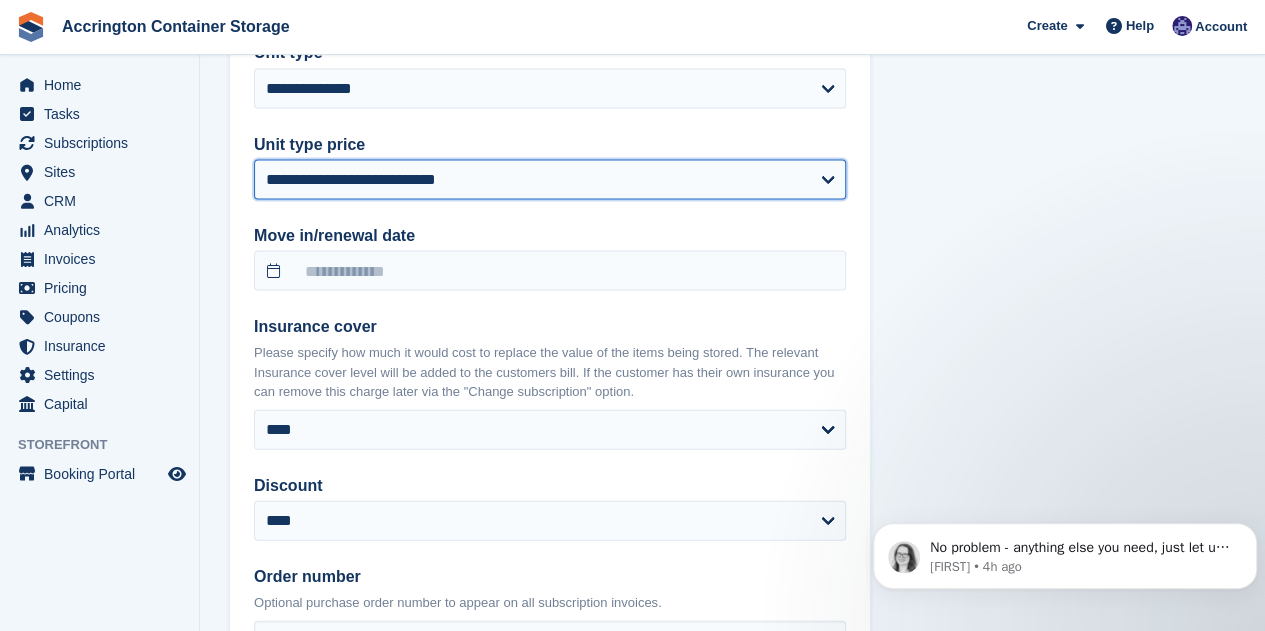 select on "*****" 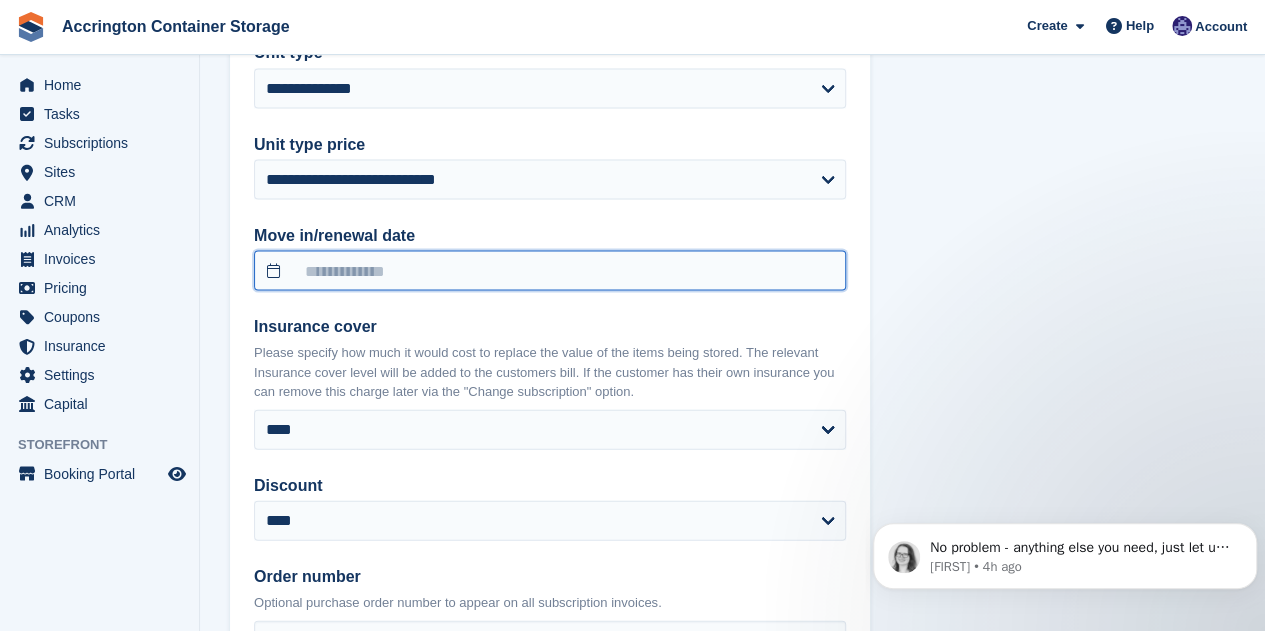 click at bounding box center [550, 271] 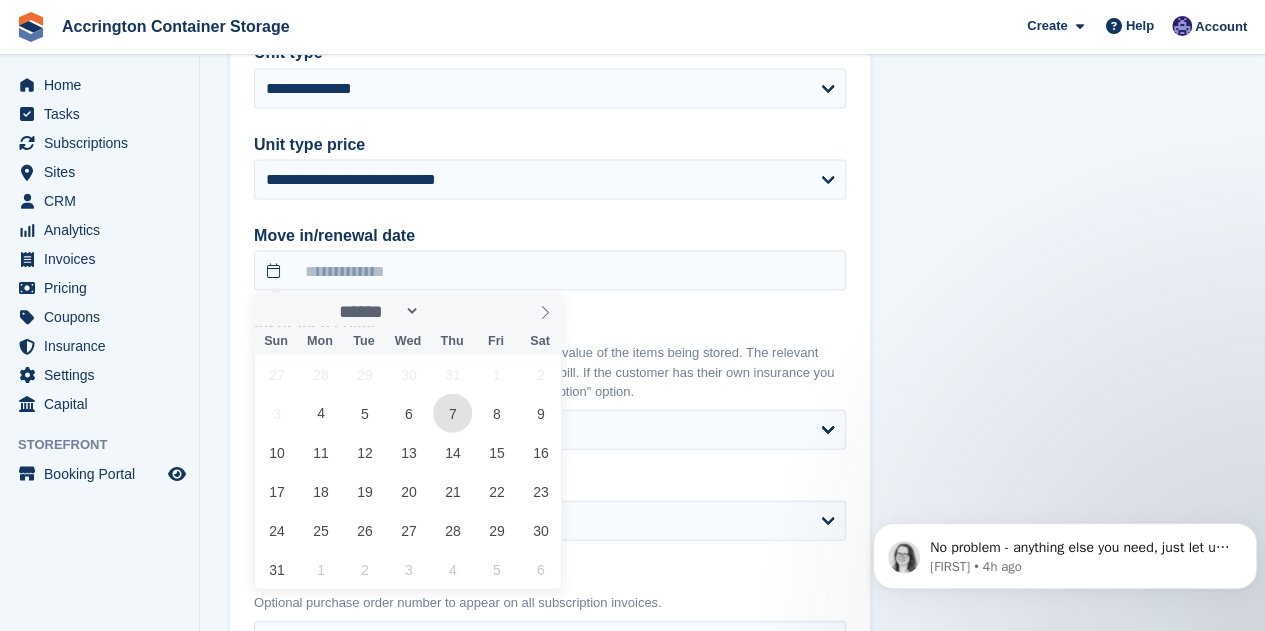 click on "7" at bounding box center [452, 413] 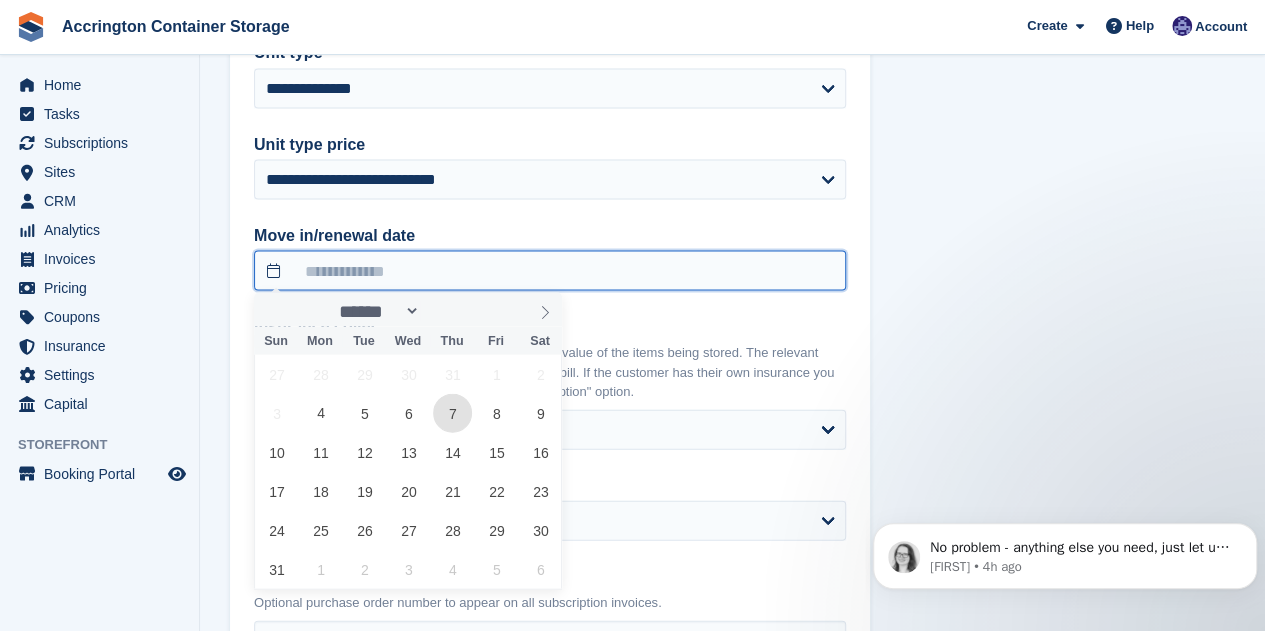 type on "**********" 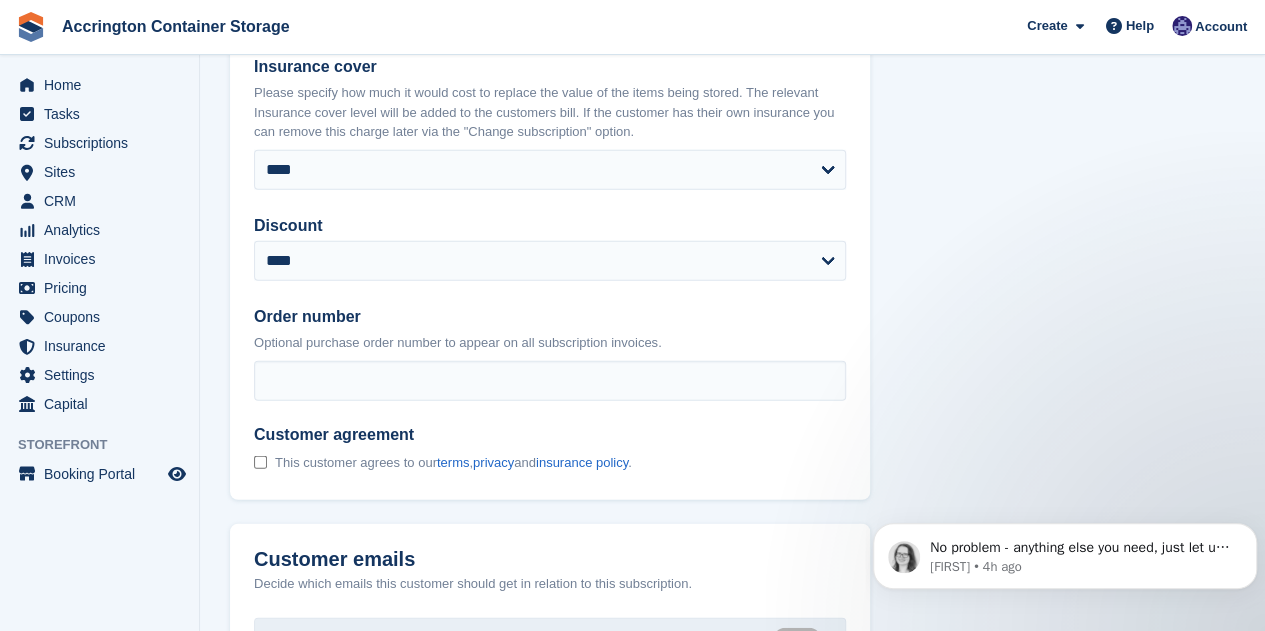 scroll, scrollTop: 2280, scrollLeft: 0, axis: vertical 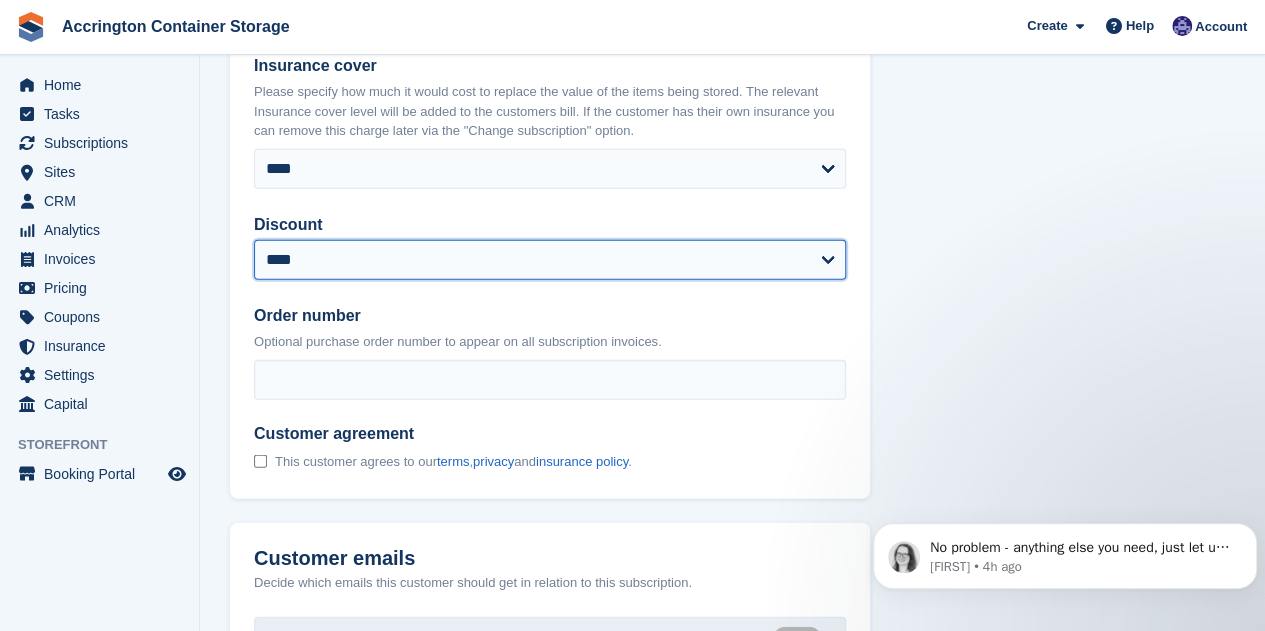 click on "**********" at bounding box center [550, 260] 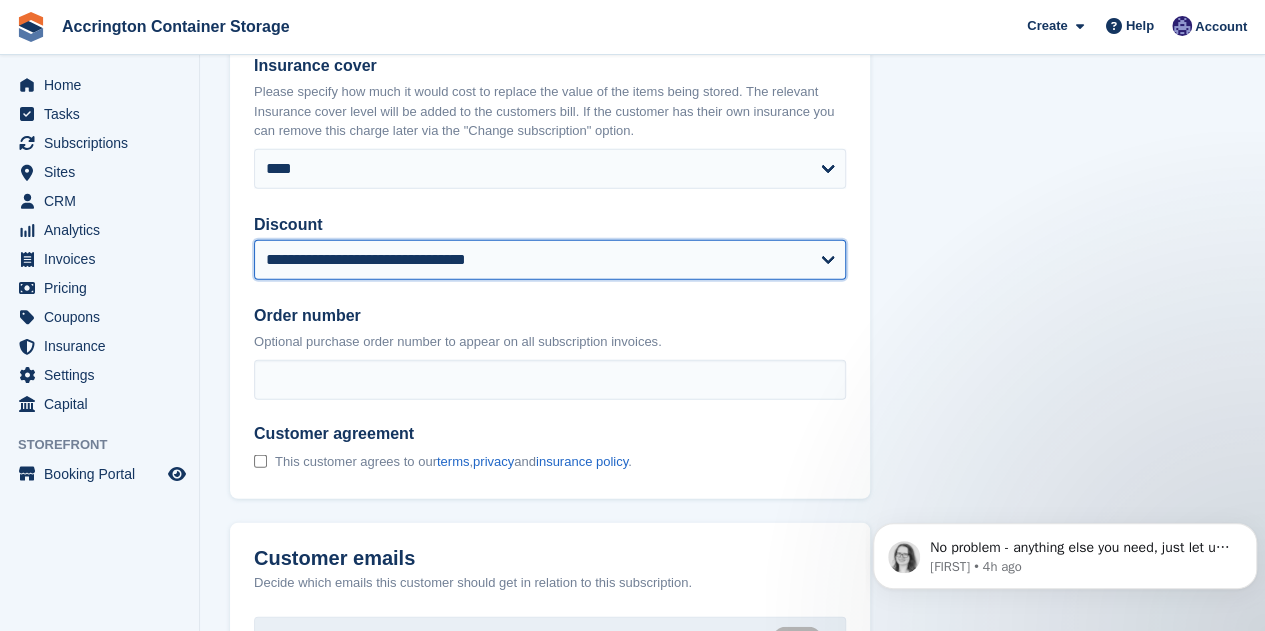 click on "**********" at bounding box center (550, 260) 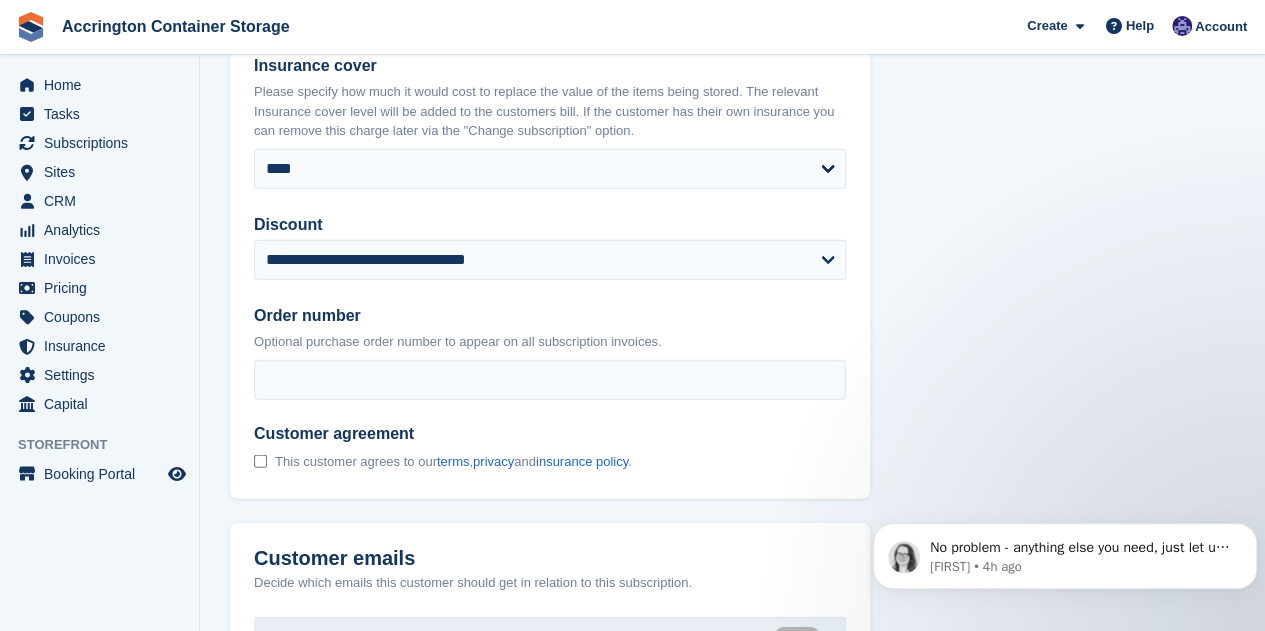 click on "Order number" at bounding box center [550, 316] 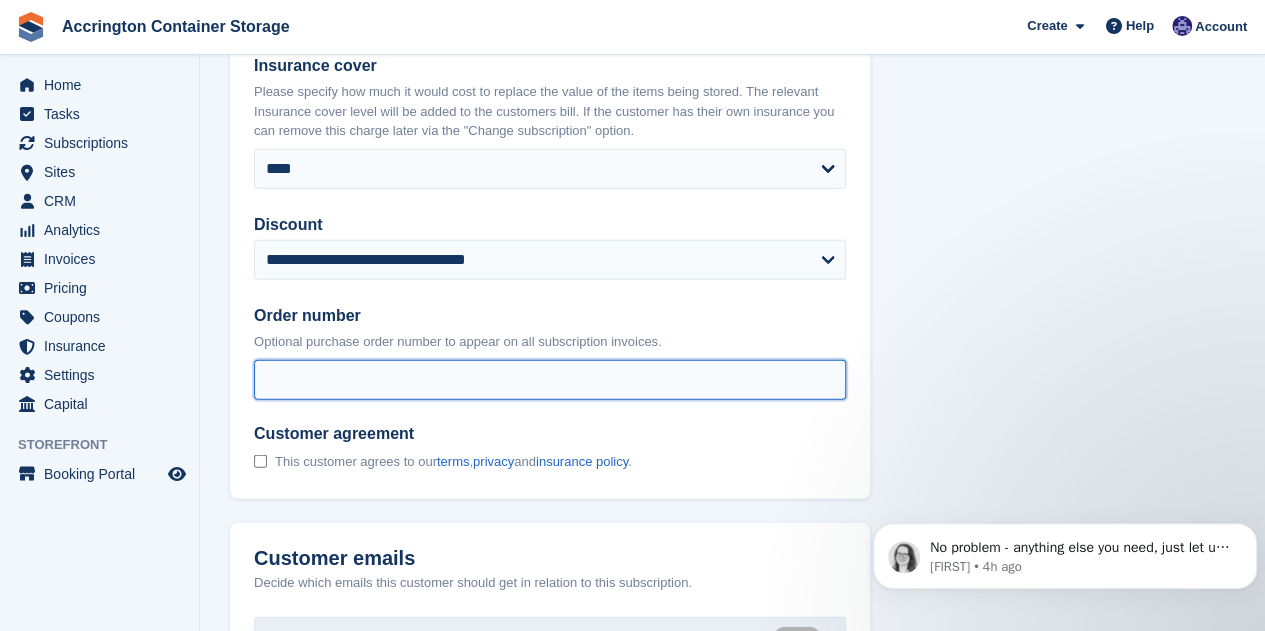 click on "Order number" at bounding box center (550, 380) 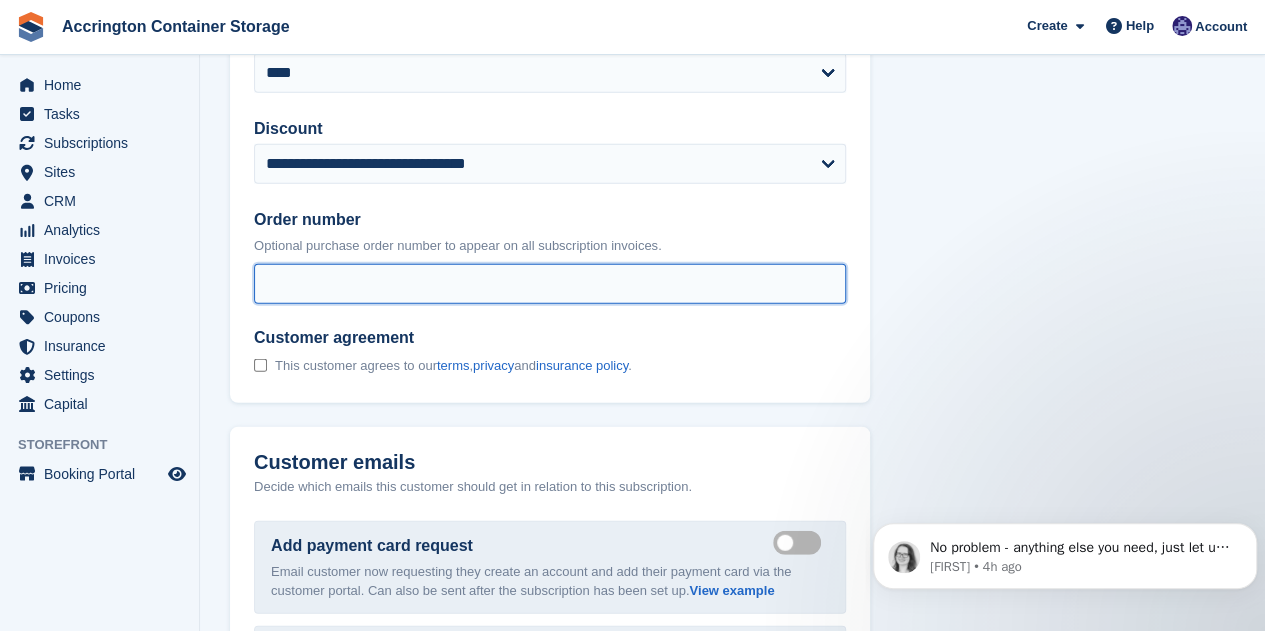 scroll, scrollTop: 2378, scrollLeft: 0, axis: vertical 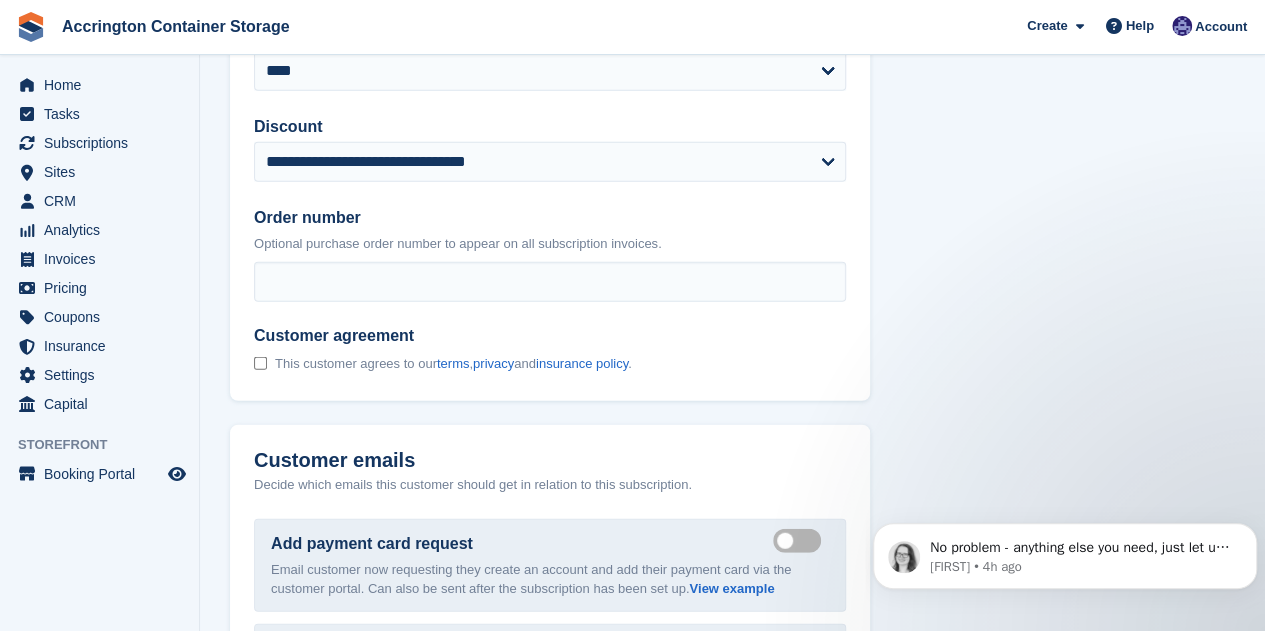 click on "This customer agrees to our  terms ,  privacy  and  insurance policy ." at bounding box center (443, 364) 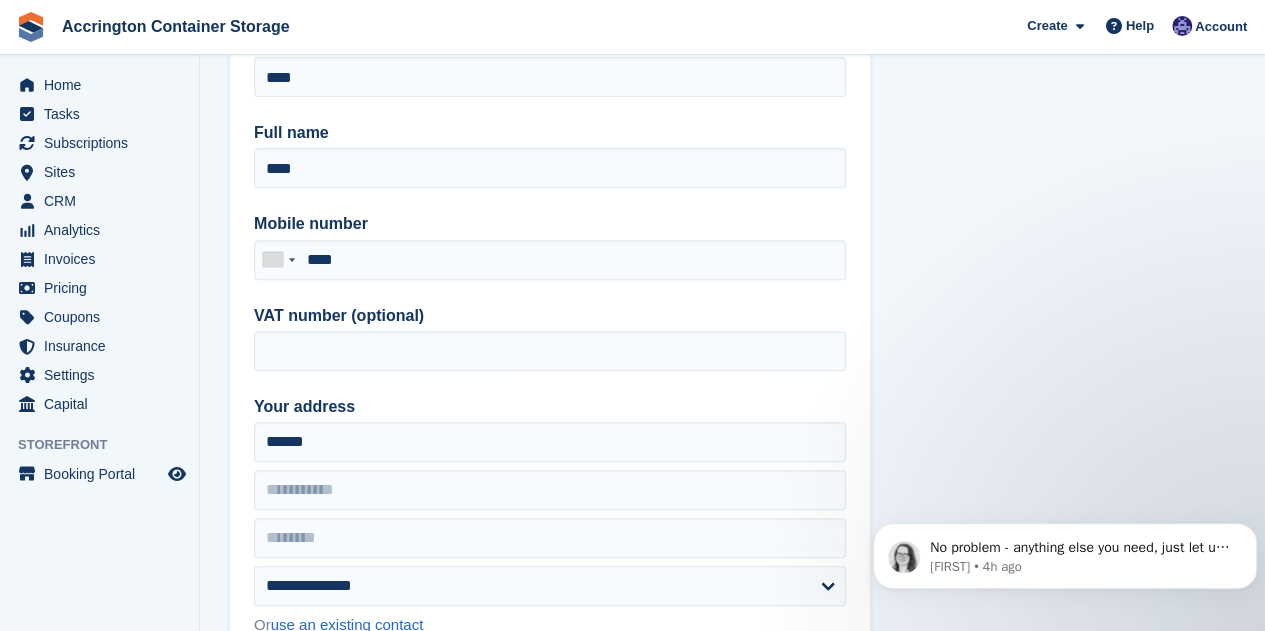 scroll, scrollTop: 0, scrollLeft: 0, axis: both 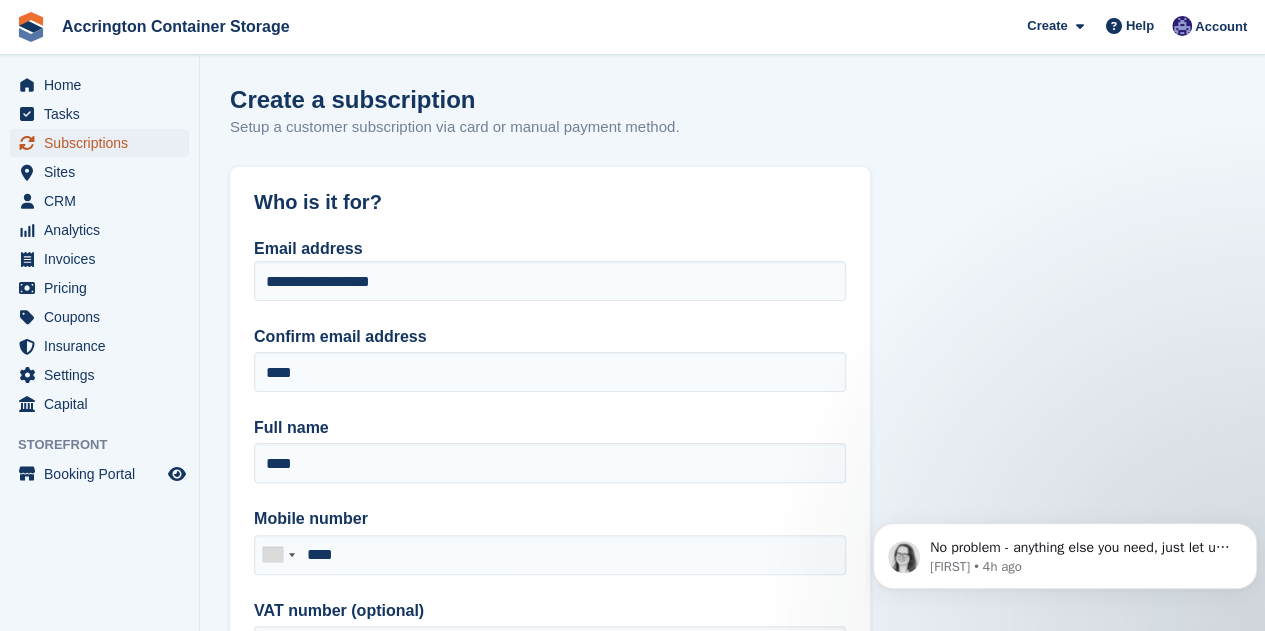 click on "Subscriptions" at bounding box center [104, 143] 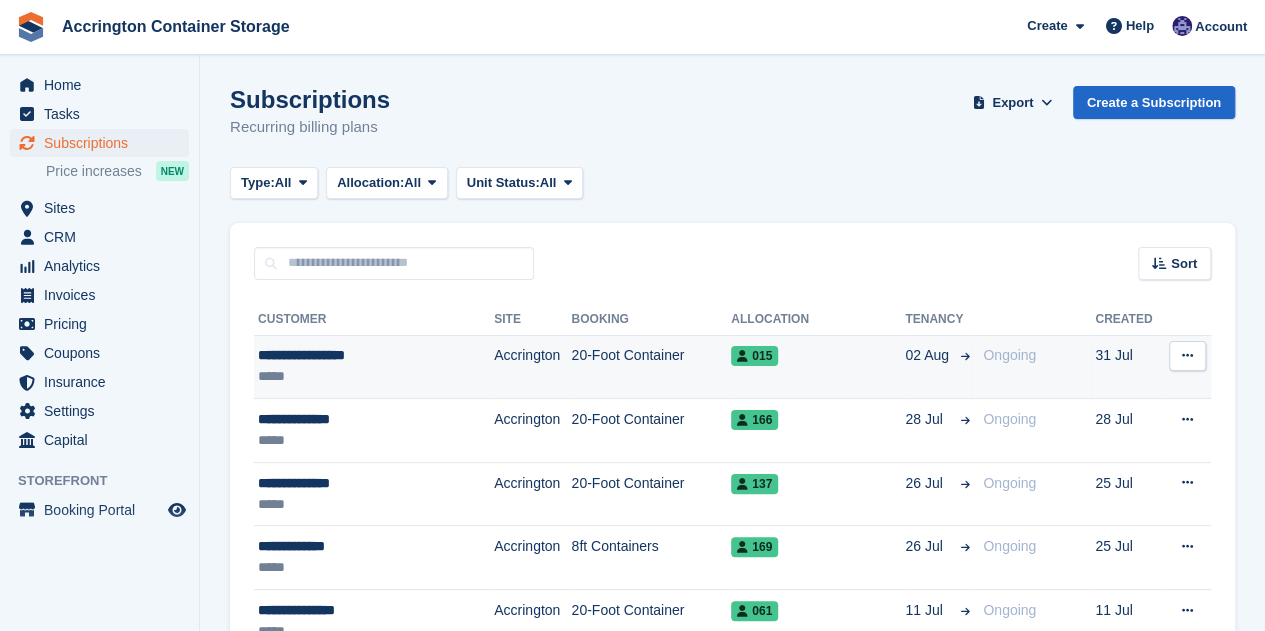 click on "**********" at bounding box center [374, 367] 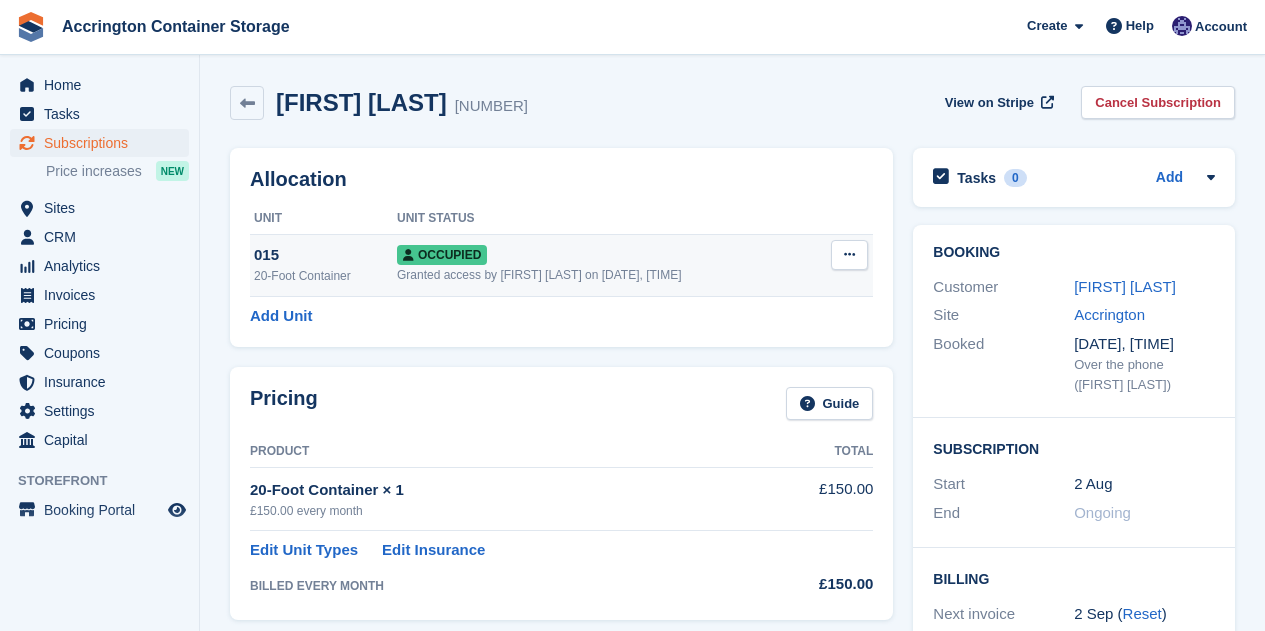 scroll, scrollTop: 0, scrollLeft: 0, axis: both 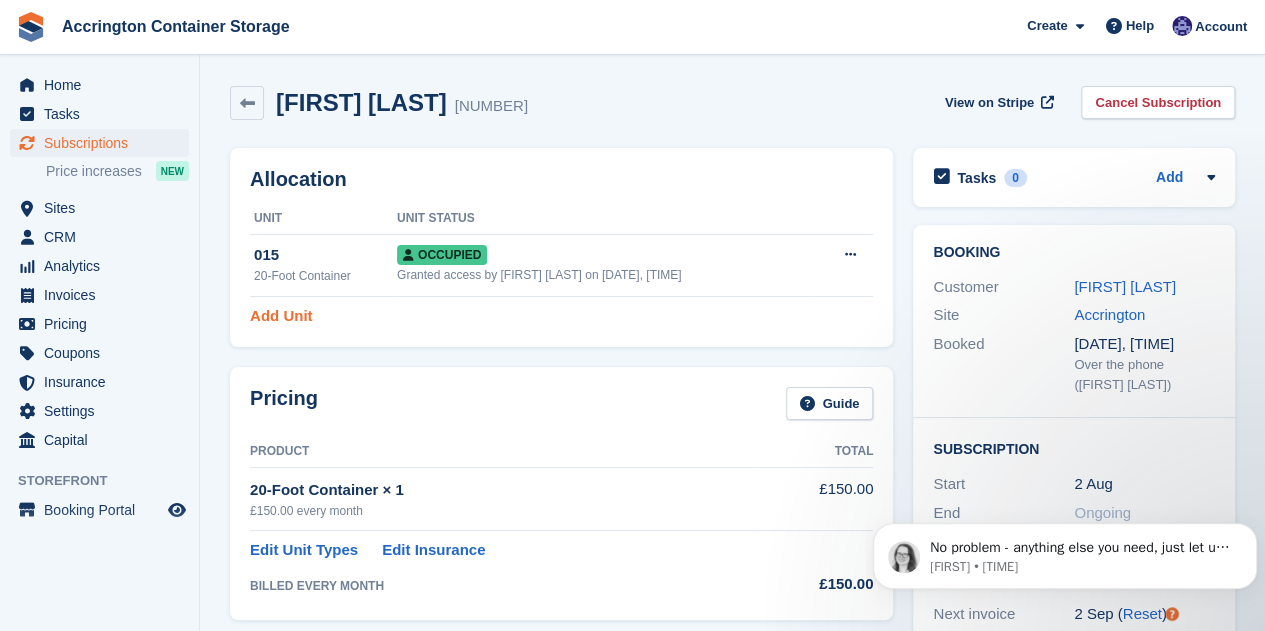 click on "Add Unit" at bounding box center [281, 316] 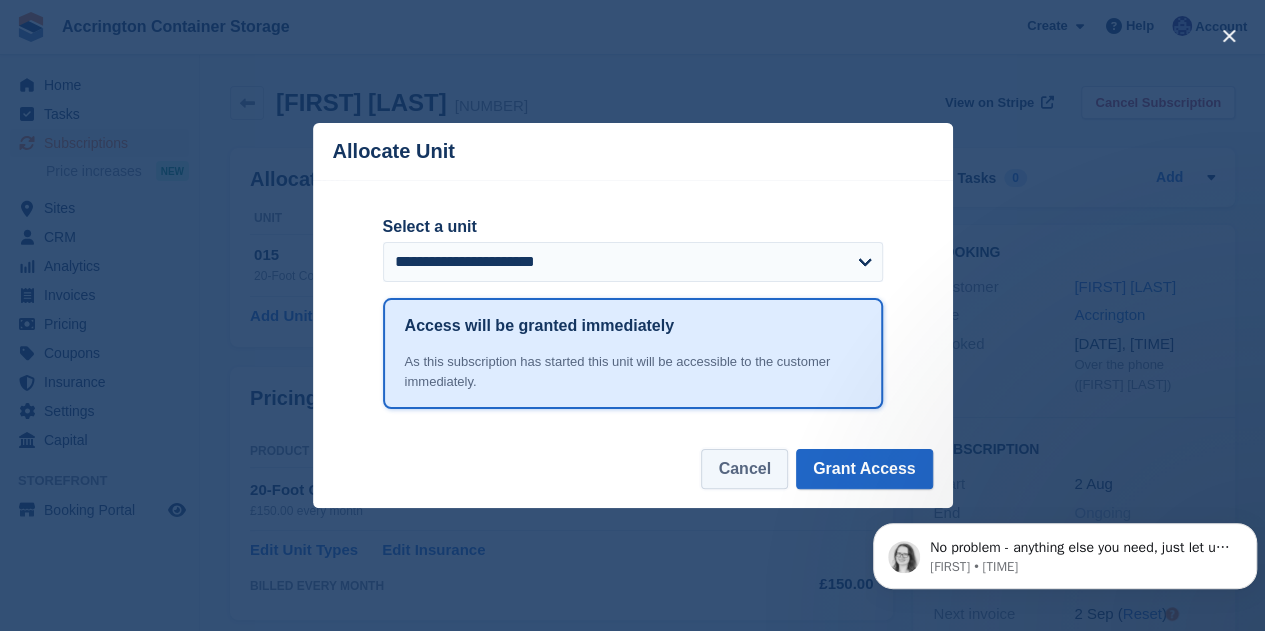 click on "Cancel" at bounding box center (744, 469) 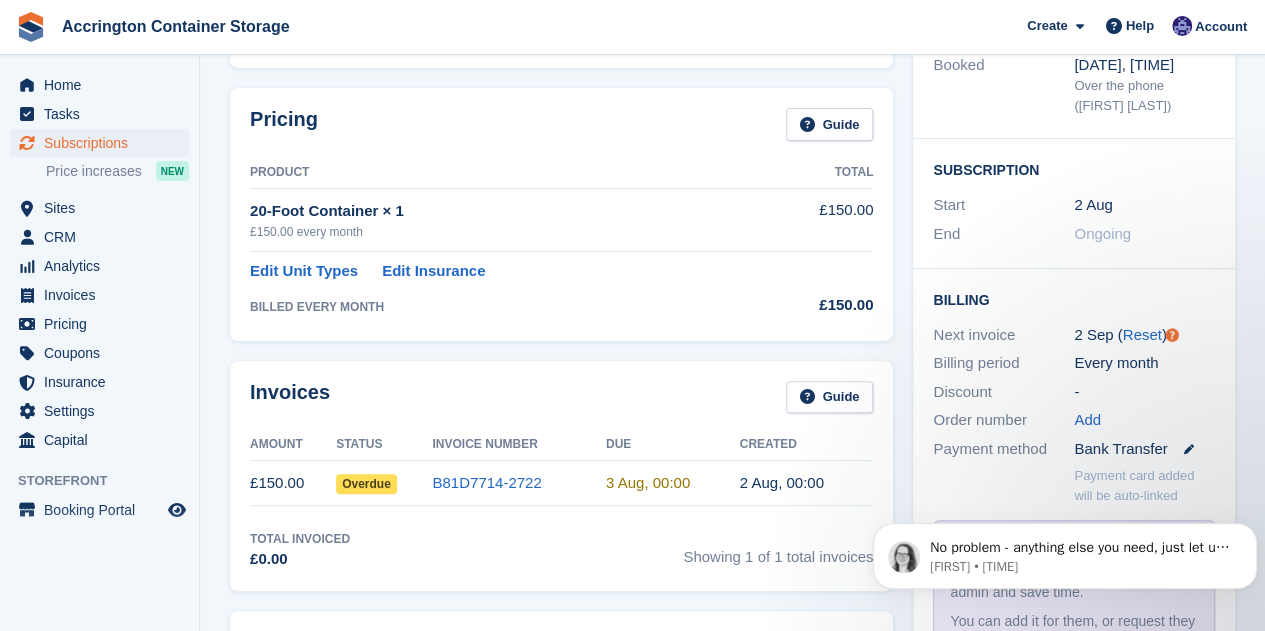 scroll, scrollTop: 0, scrollLeft: 0, axis: both 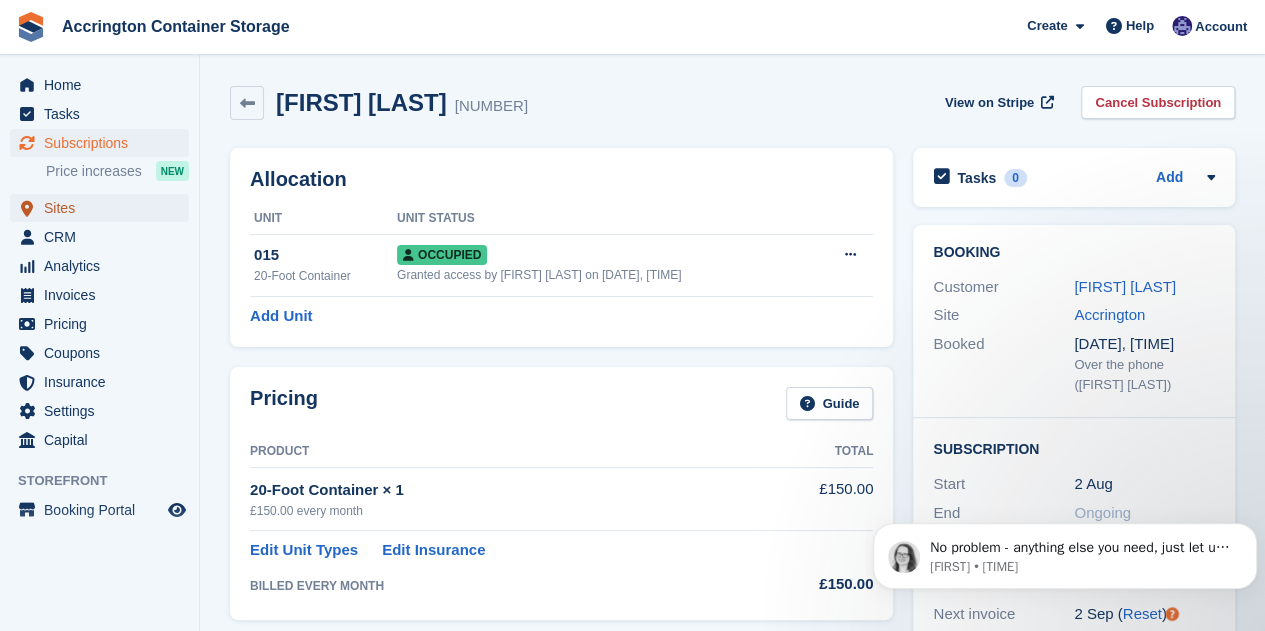 click on "Sites" at bounding box center (104, 208) 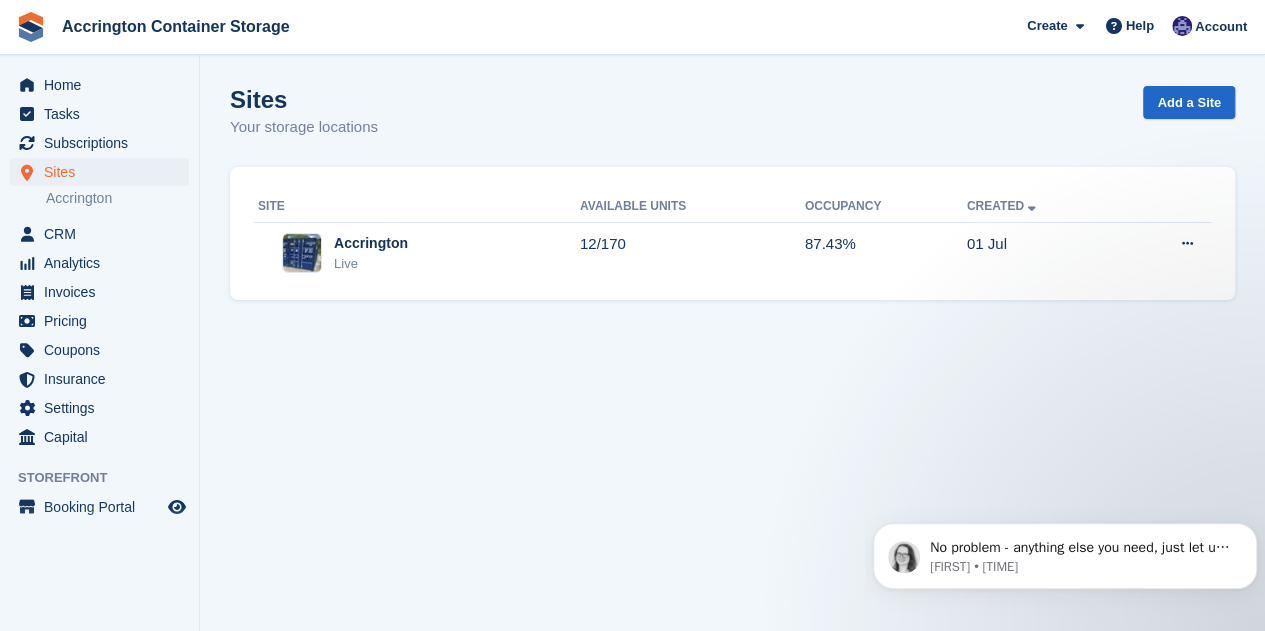 scroll, scrollTop: 0, scrollLeft: 0, axis: both 